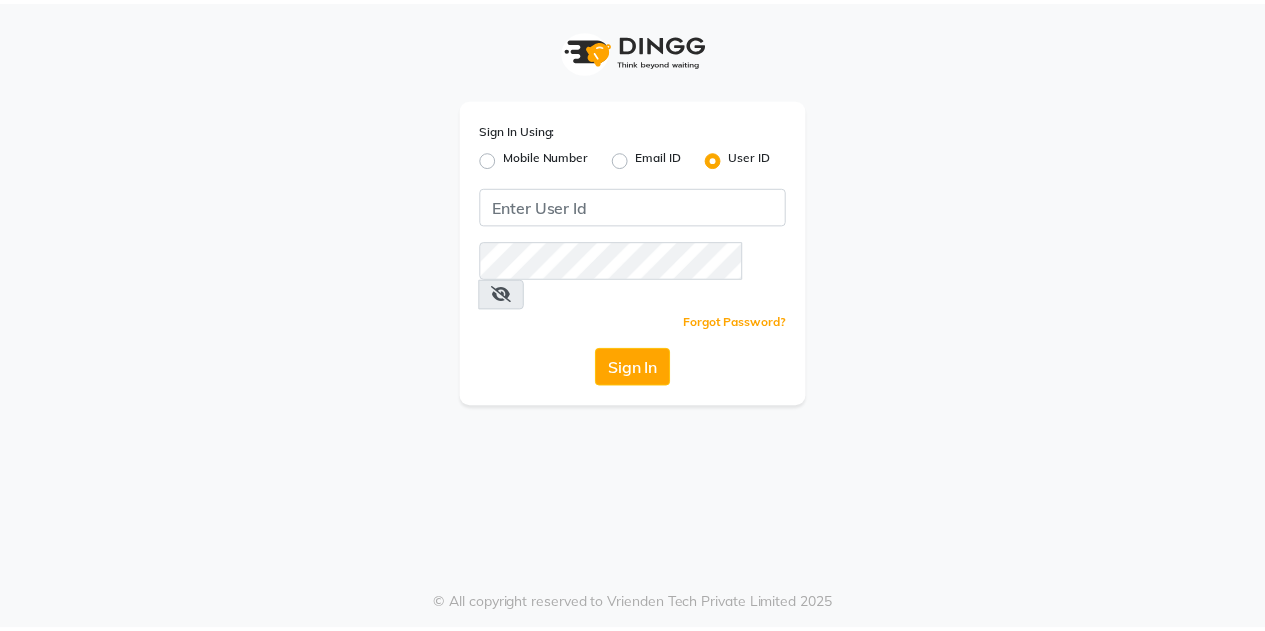 scroll, scrollTop: 0, scrollLeft: 0, axis: both 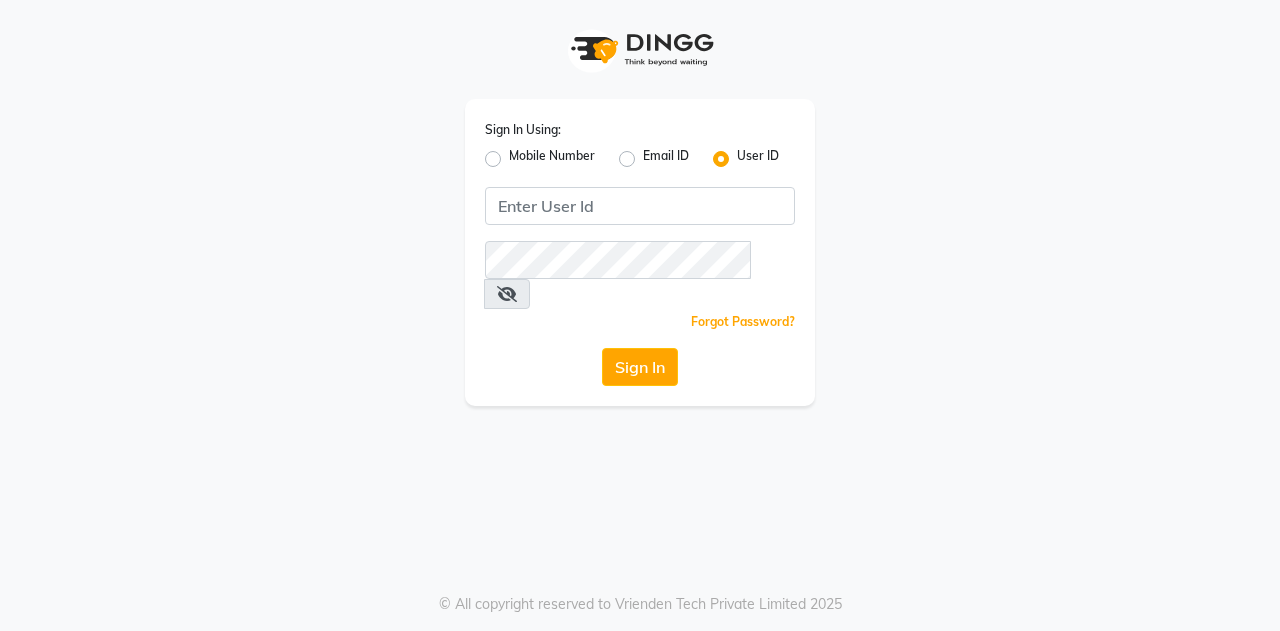 click on "Mobile Number" 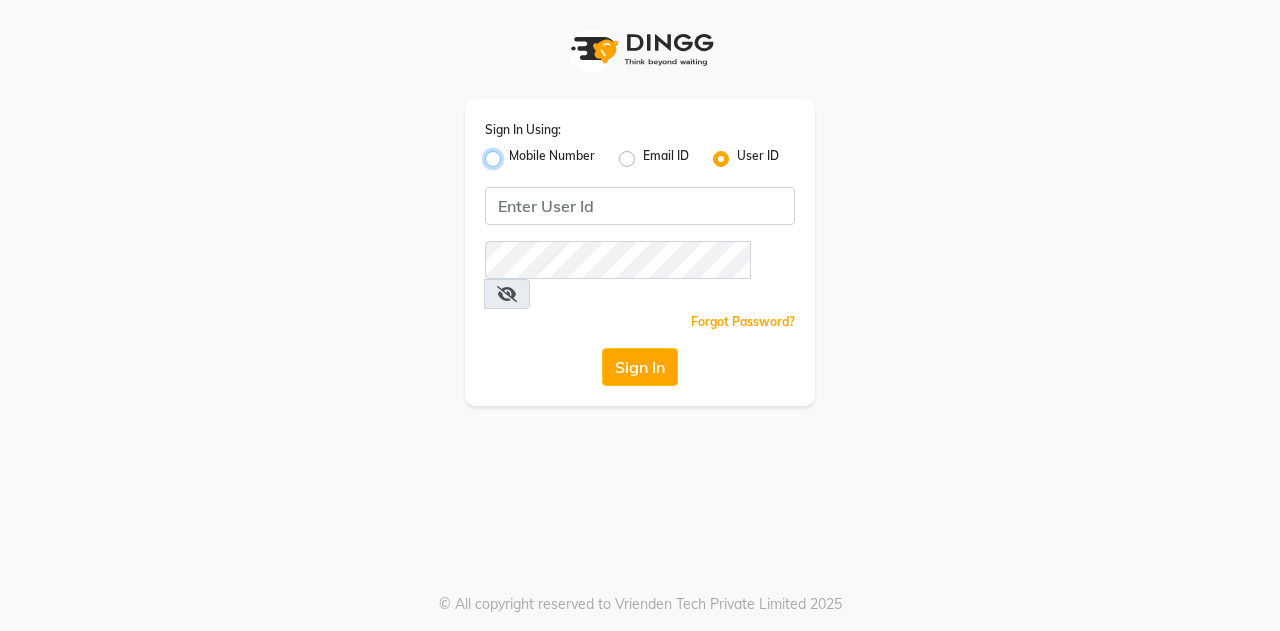 click on "Mobile Number" at bounding box center [515, 153] 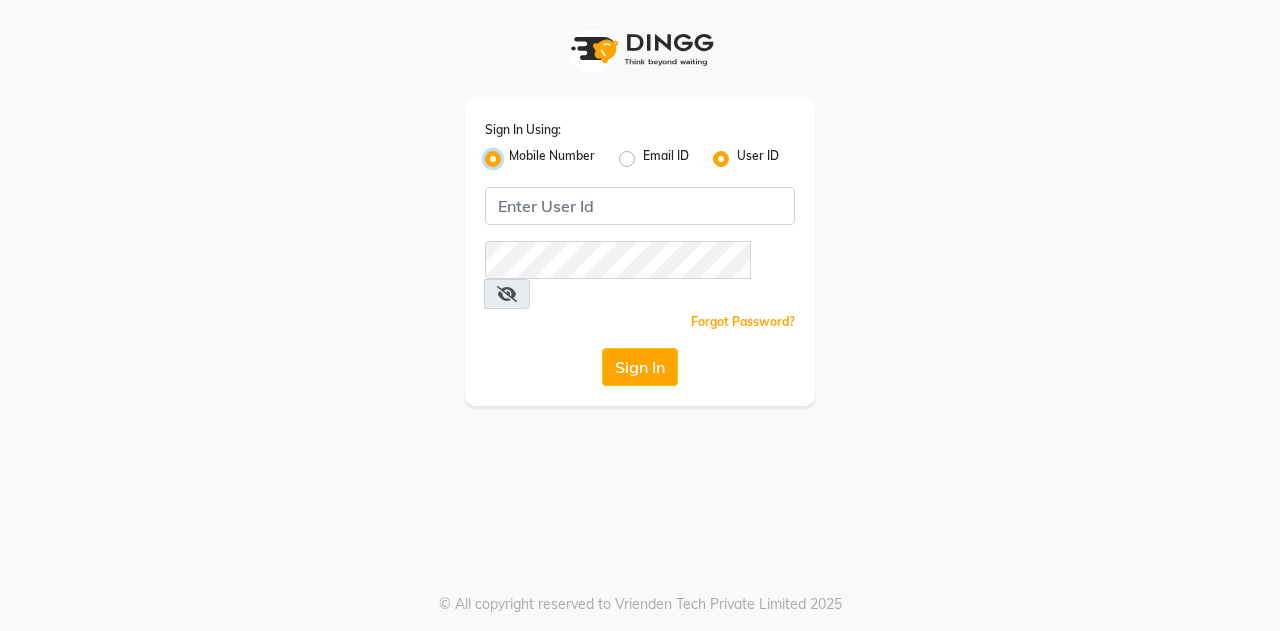 radio on "false" 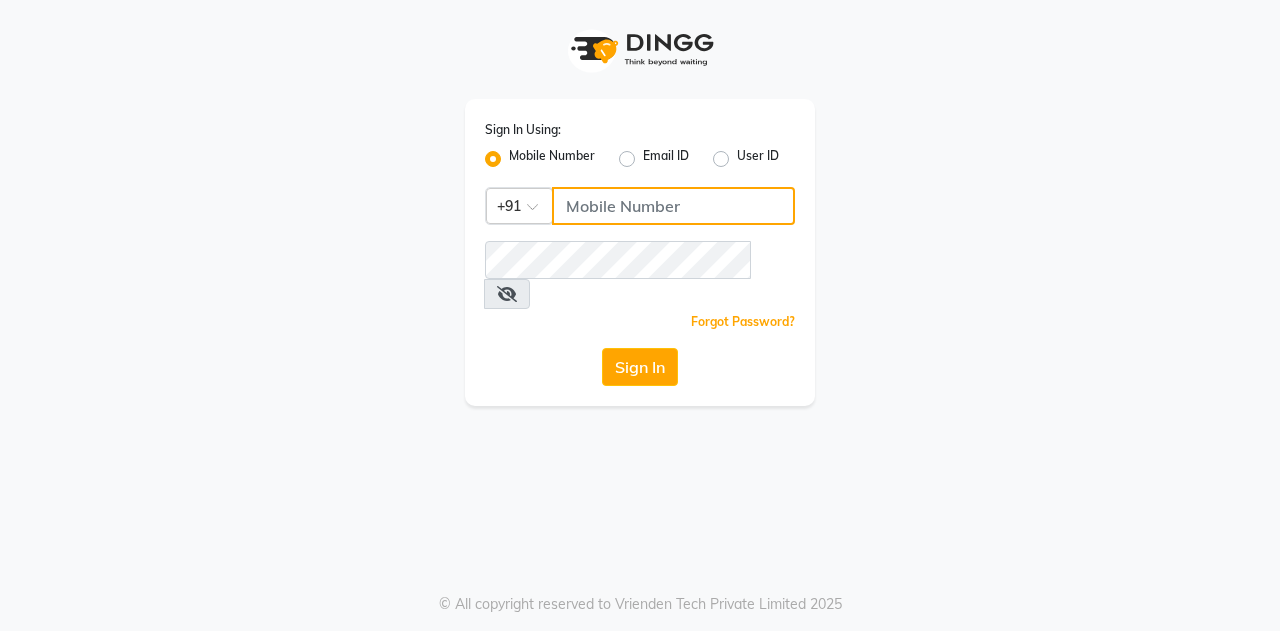 click 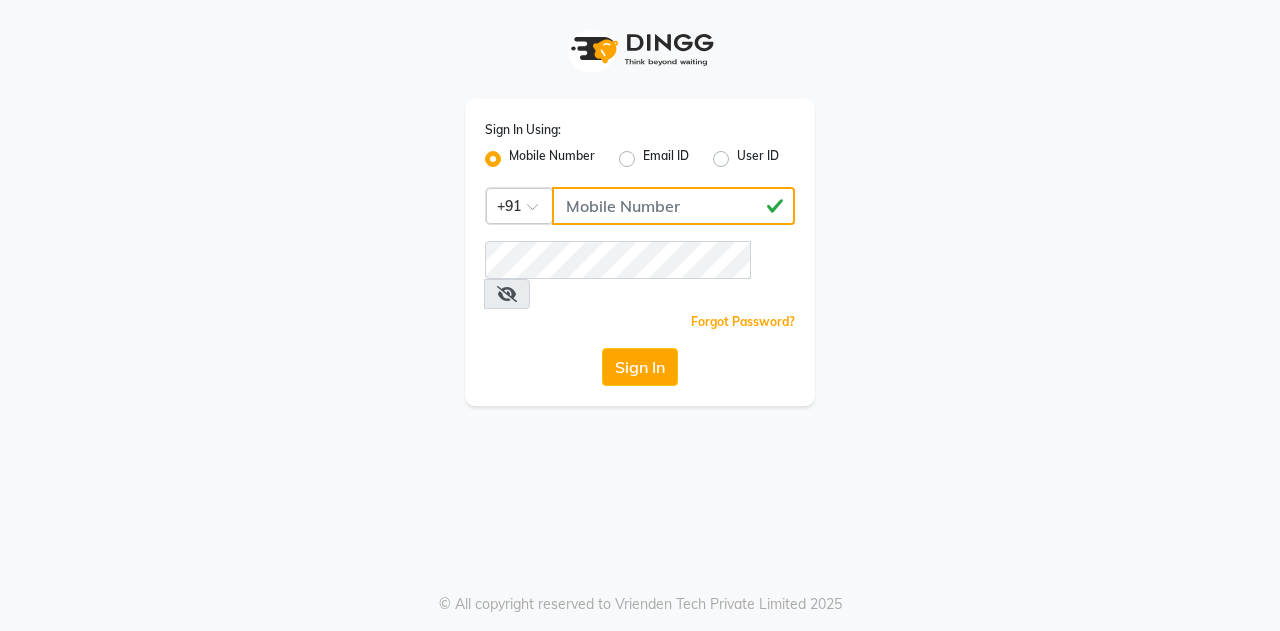 type on "[PHONE]" 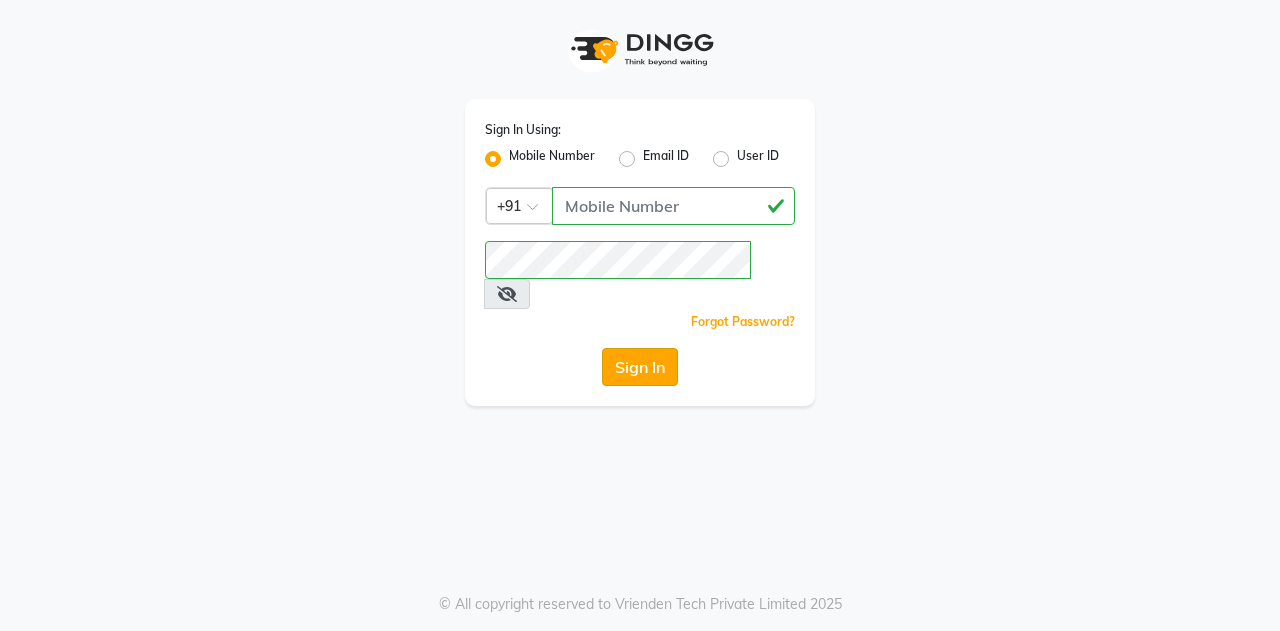 click on "Sign In" 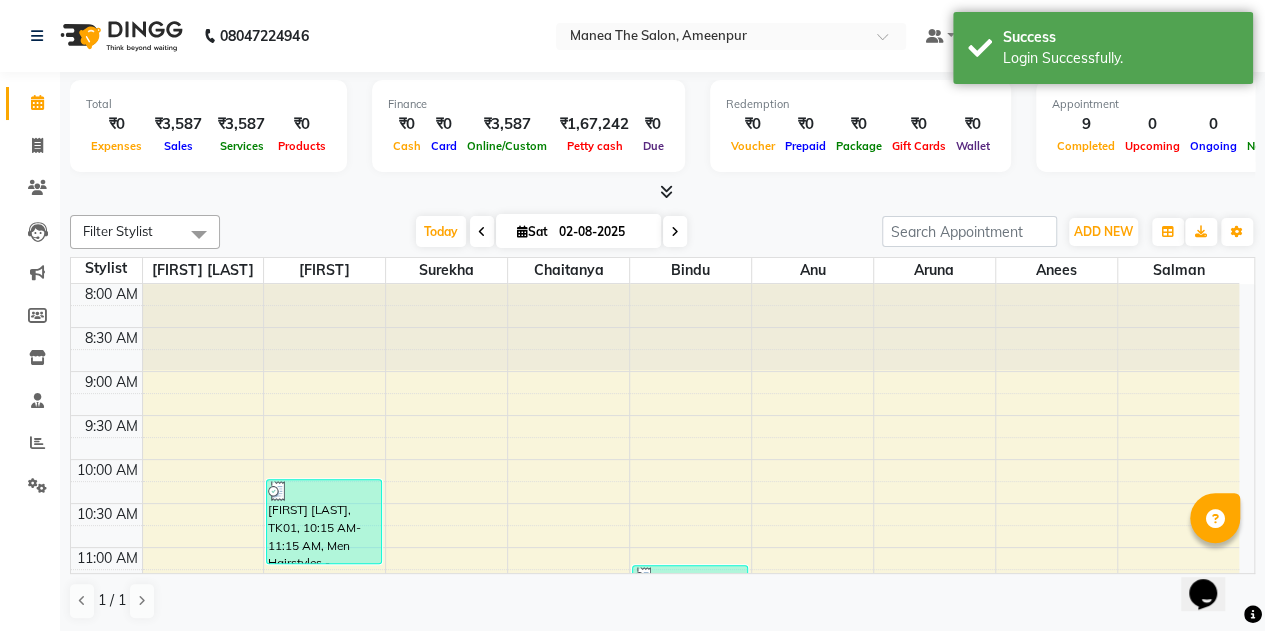 scroll, scrollTop: 0, scrollLeft: 0, axis: both 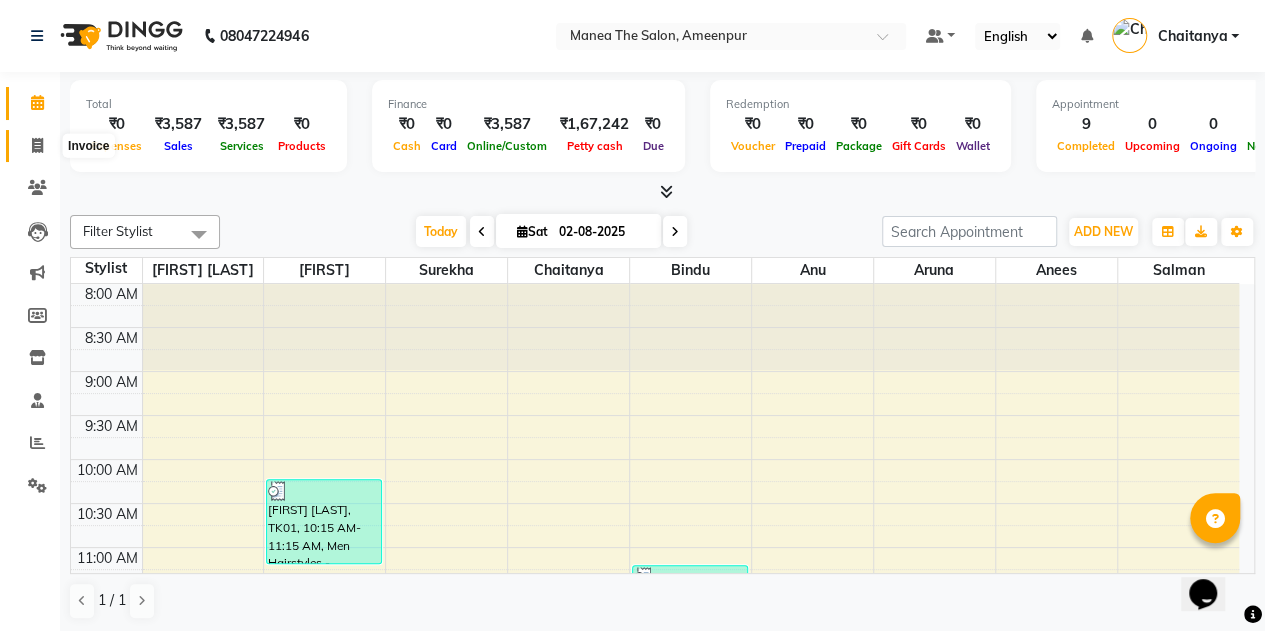 click 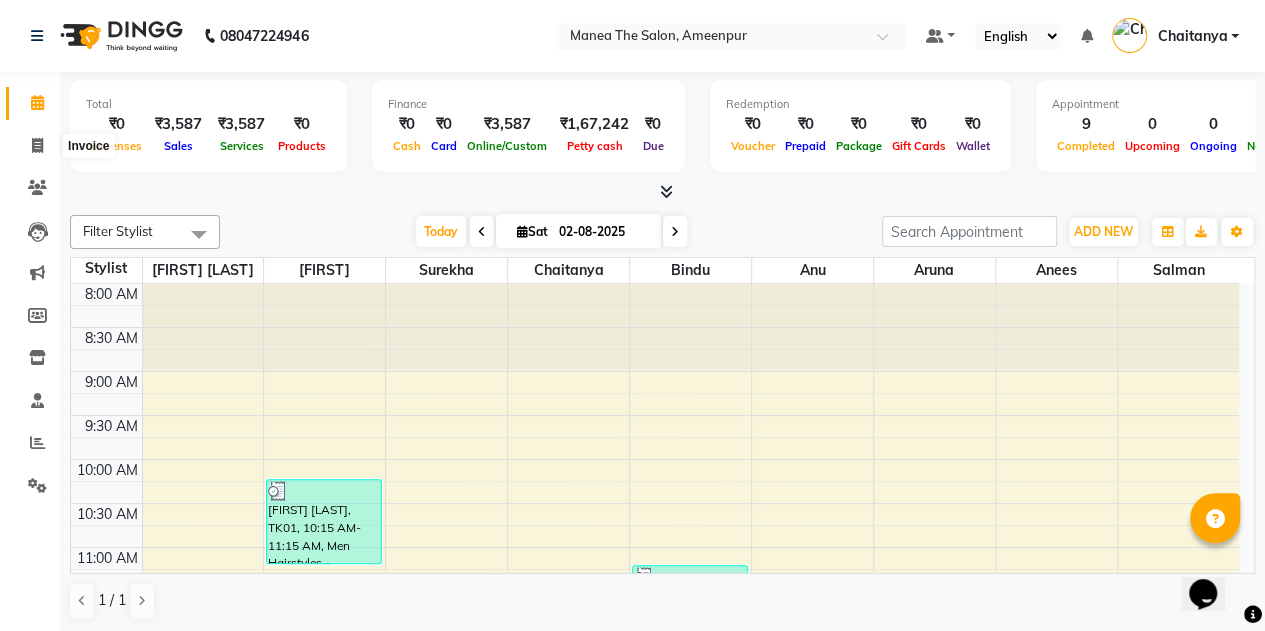 select on "6397" 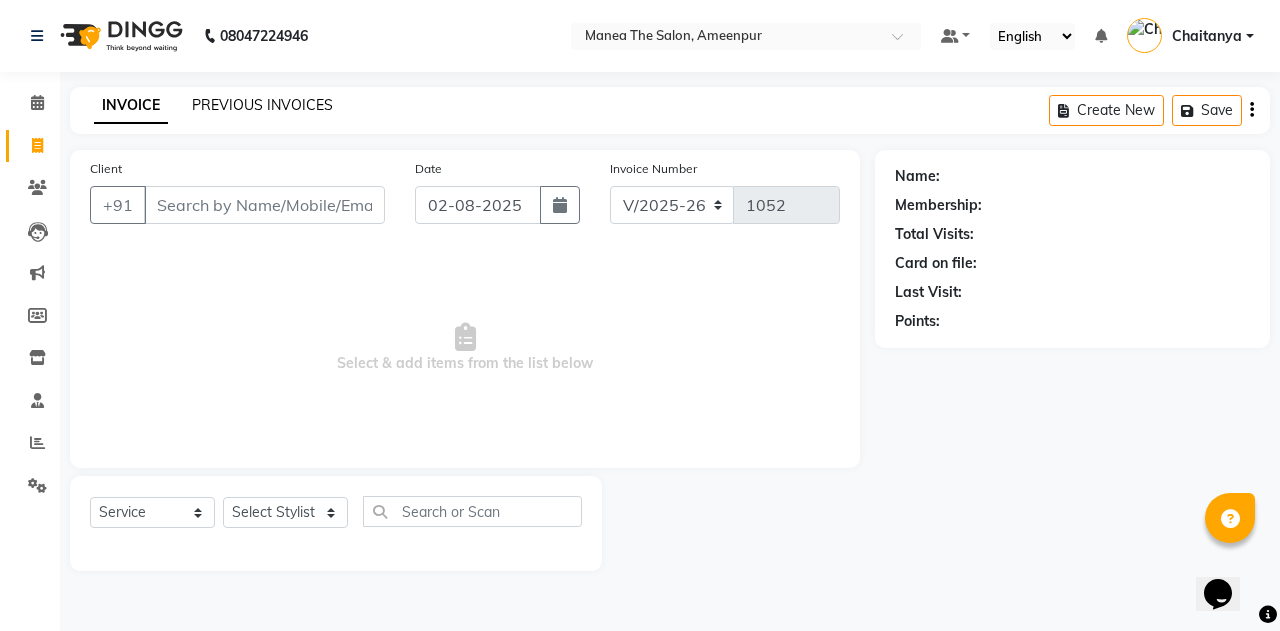 click on "PREVIOUS INVOICES" 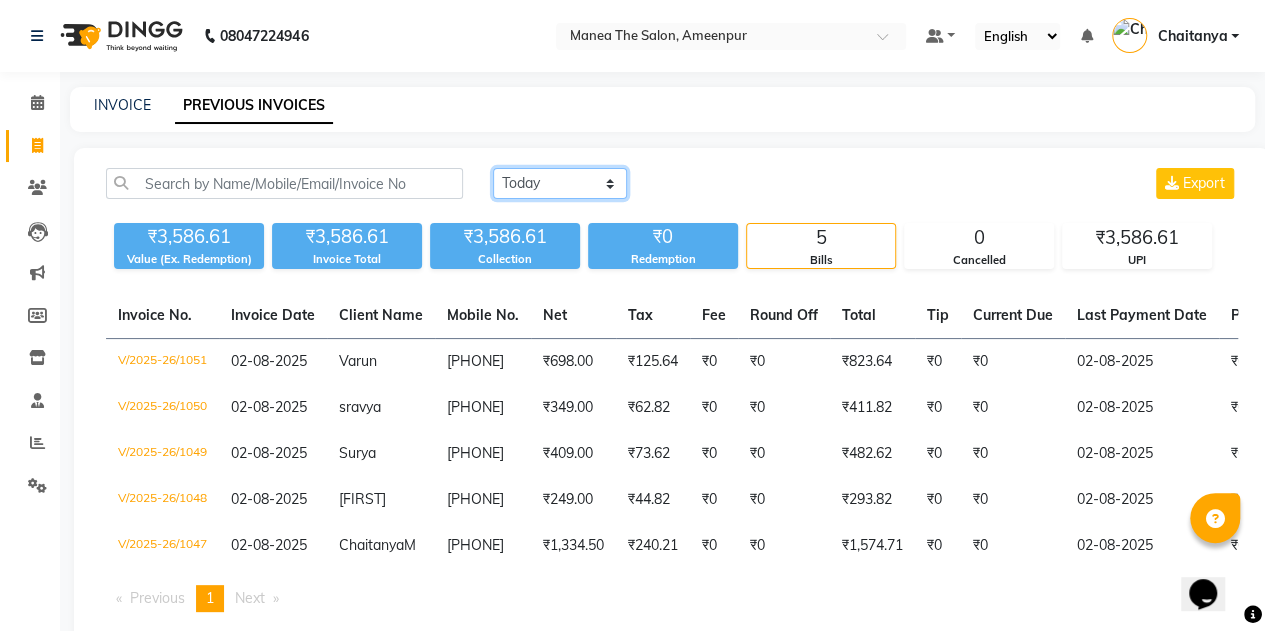 click on "Today Yesterday Custom Range" 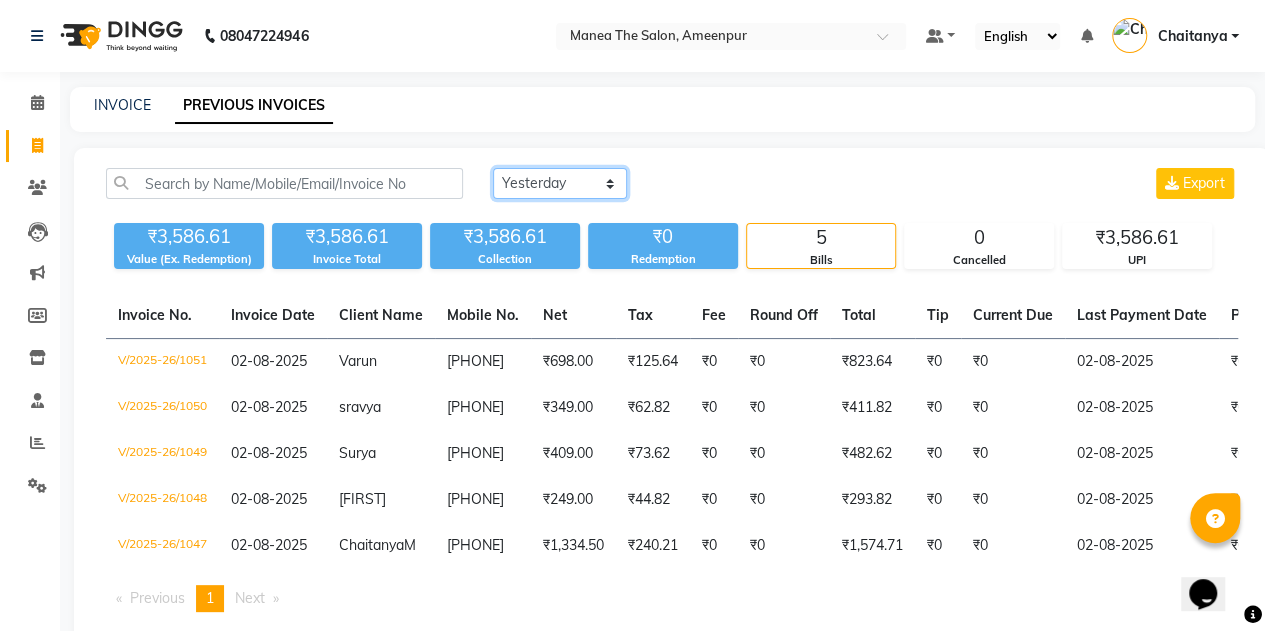 click on "Today Yesterday Custom Range" 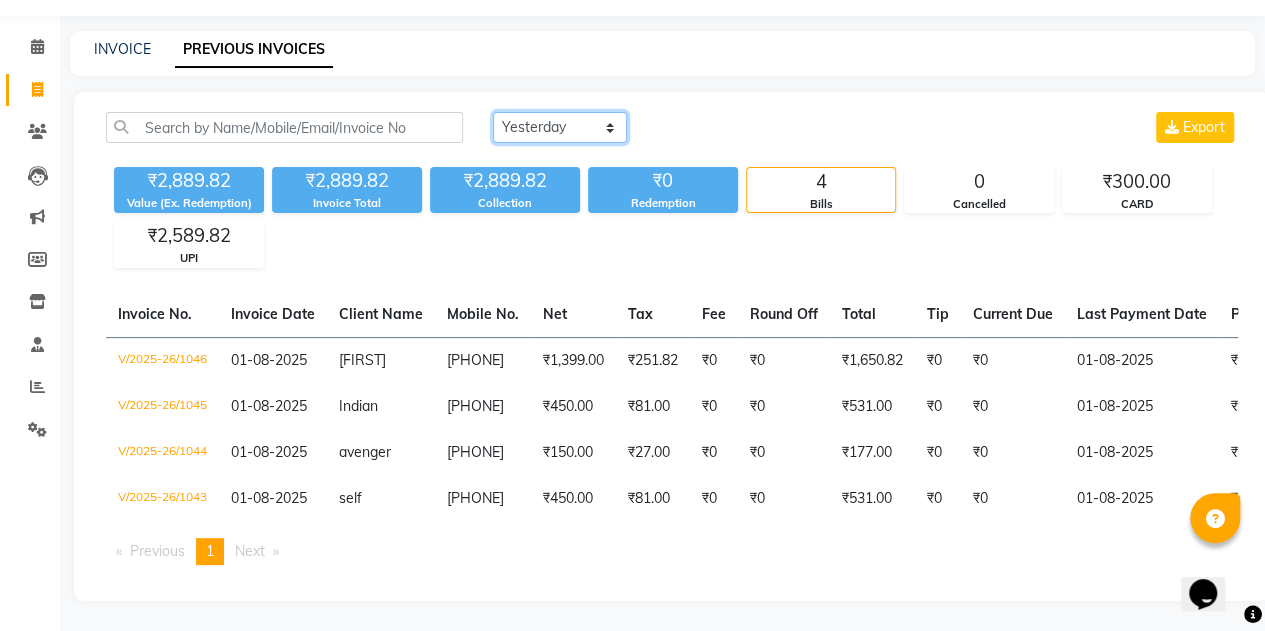 scroll, scrollTop: 0, scrollLeft: 0, axis: both 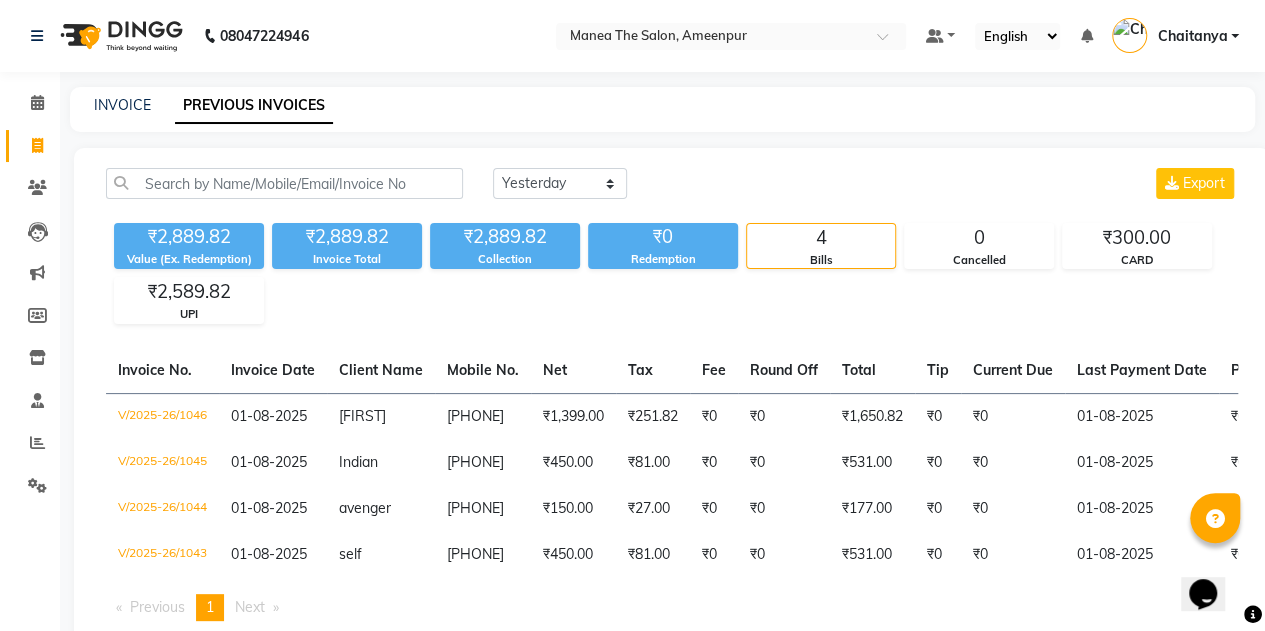 click on "INVOICE" 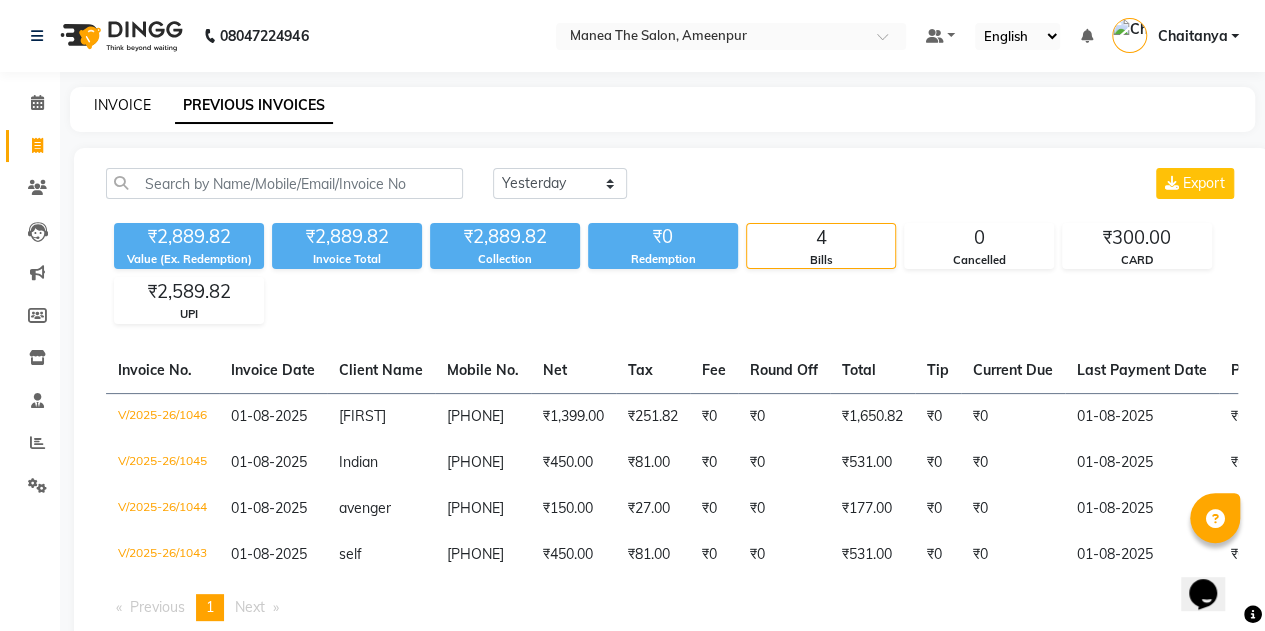 click on "INVOICE" 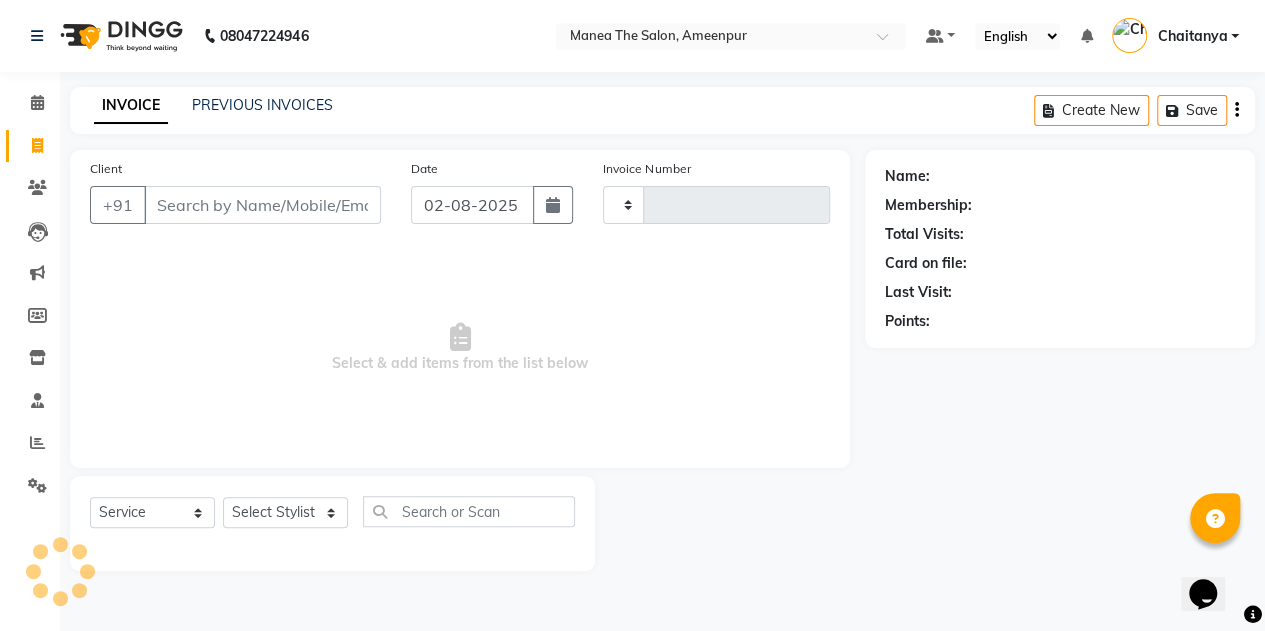 type on "1052" 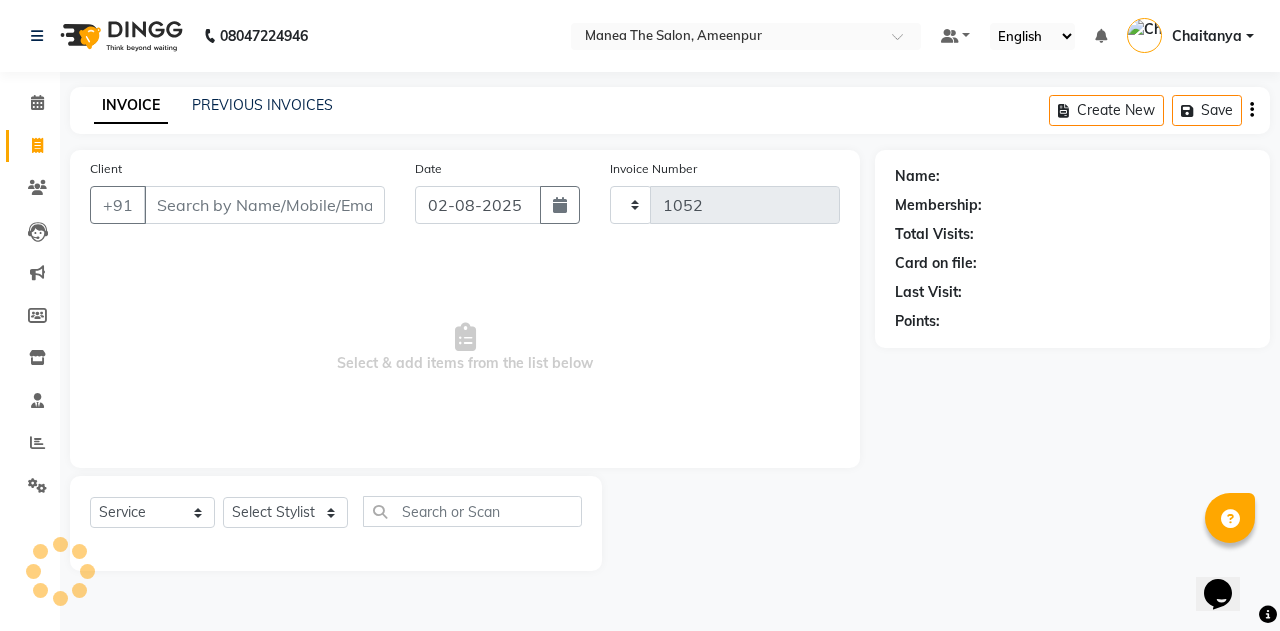 select on "6397" 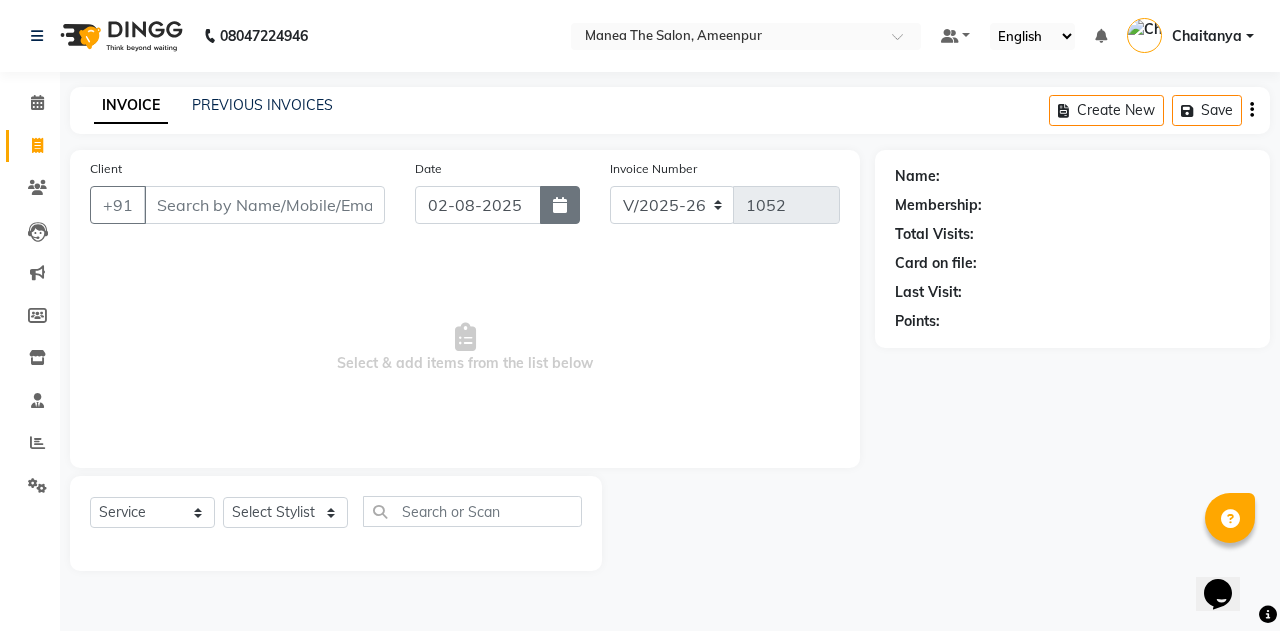 click 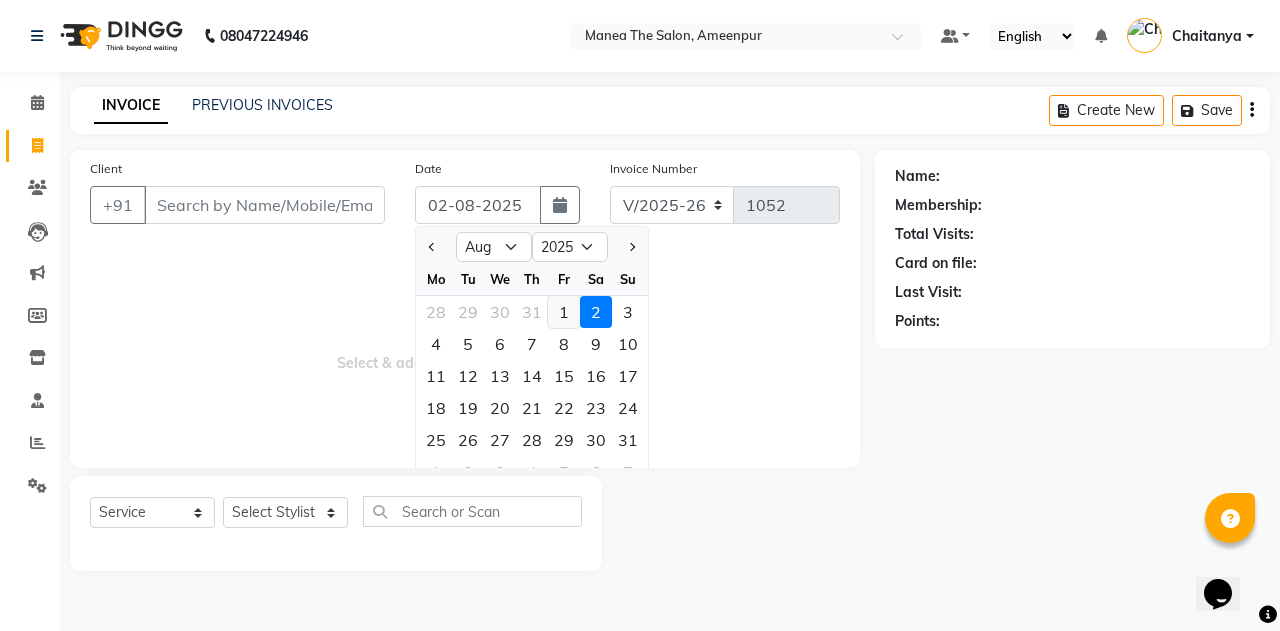 click on "1" 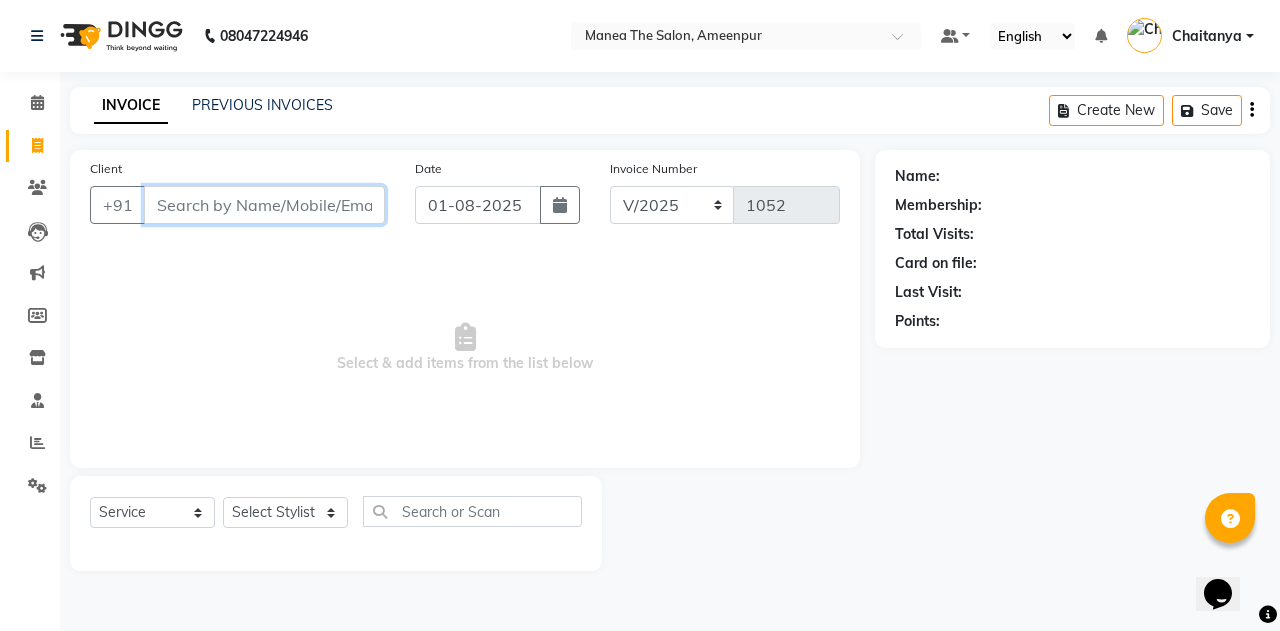 click on "Client" at bounding box center (264, 205) 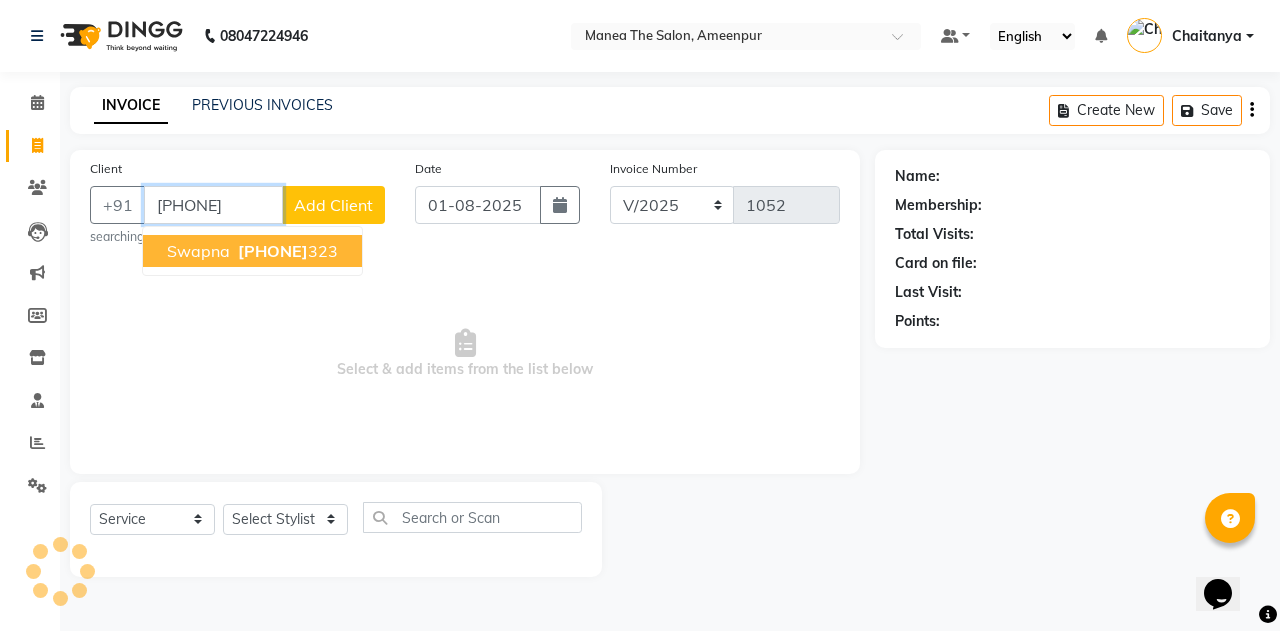 type on "[PHONE]" 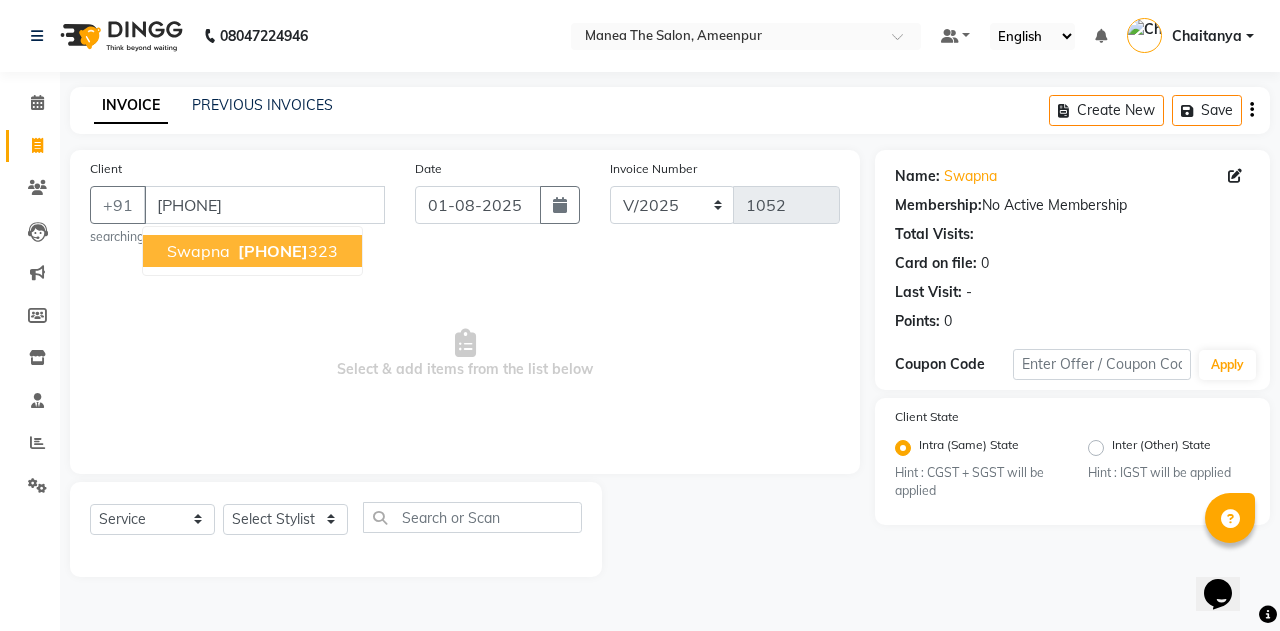 click on "[PHONE]" at bounding box center [273, 251] 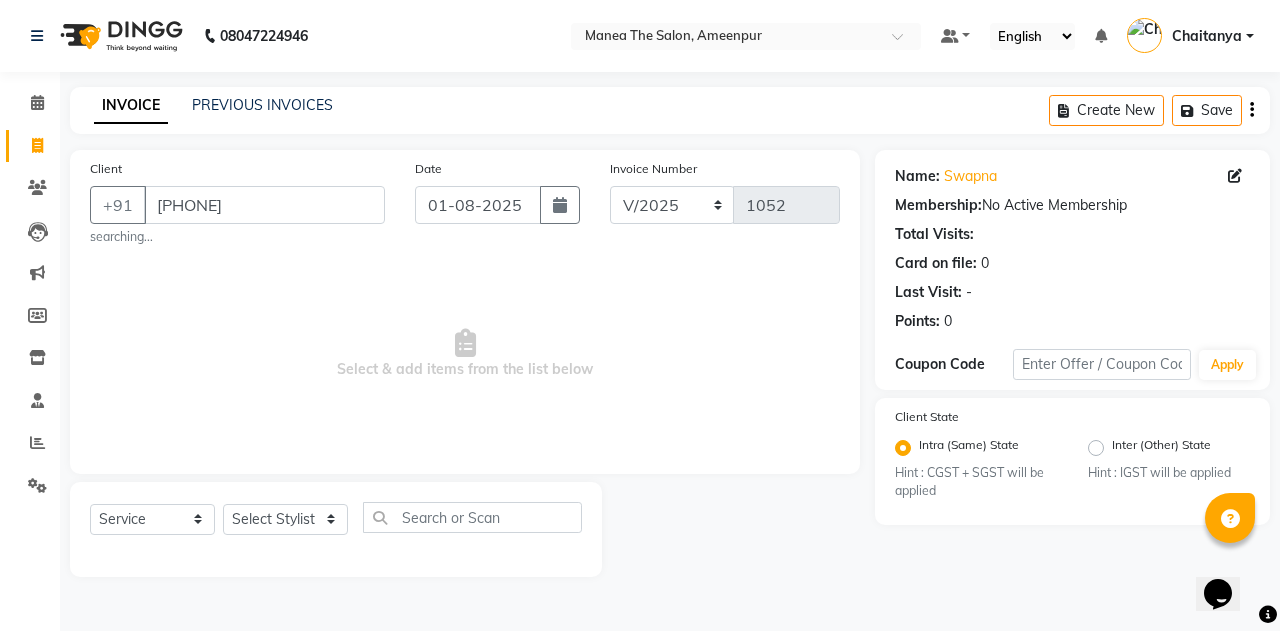 click on "Card on file:  0" 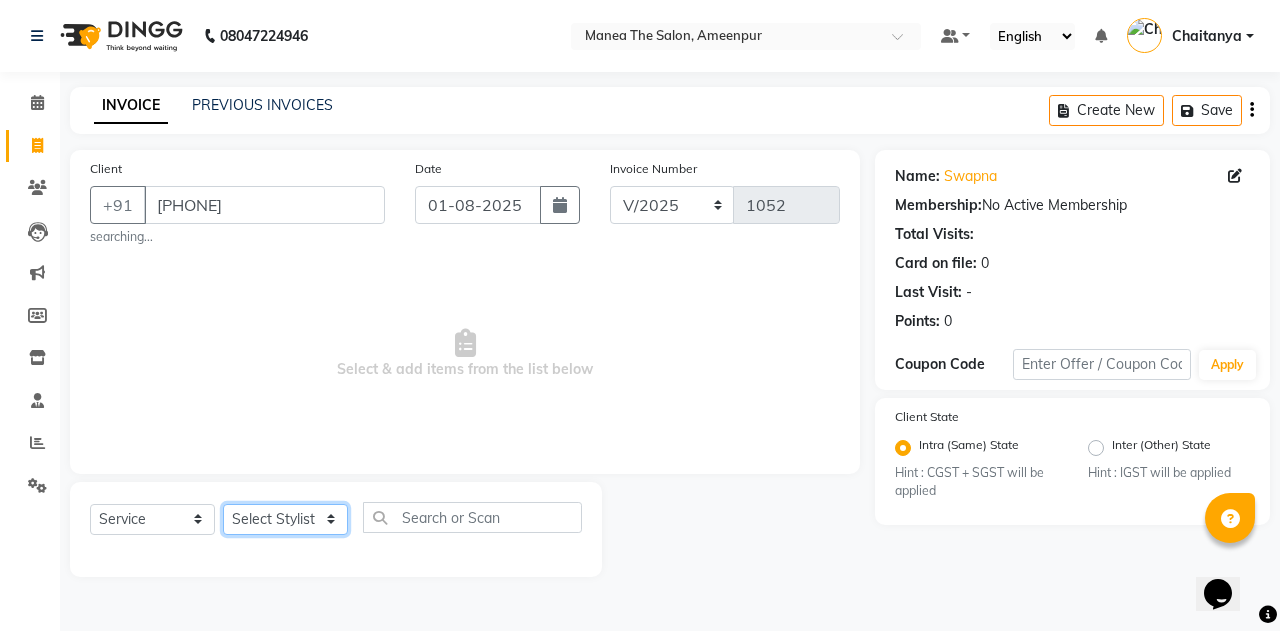 click on "Select Stylist Anas Anees Anu Aruna  Bindu Chaitanya Manager Nasrat Ali Salman  Surekha" 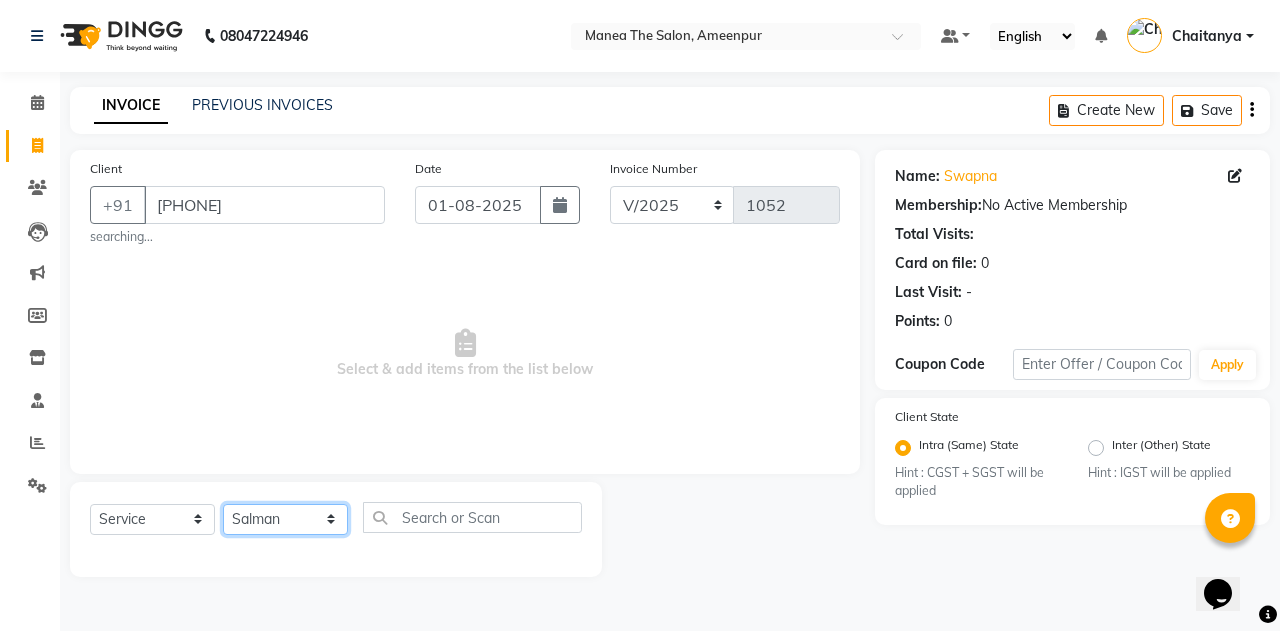 click on "Select Stylist Anas Anees Anu Aruna  Bindu Chaitanya Manager Nasrat Ali Salman  Surekha" 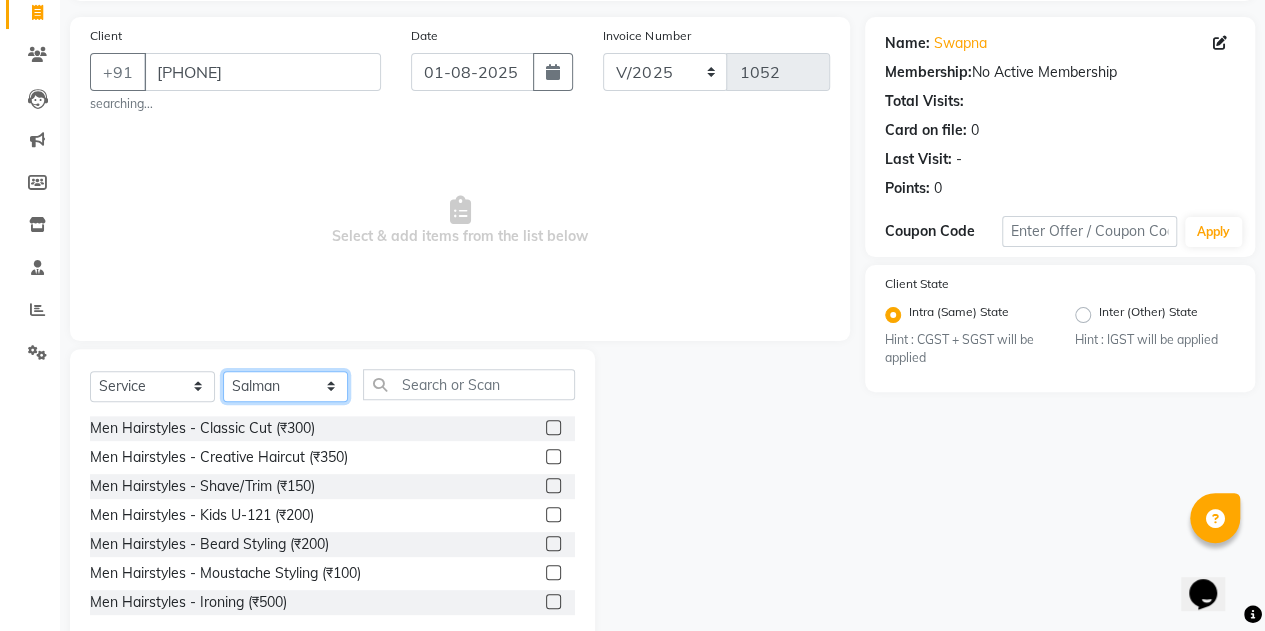 scroll, scrollTop: 131, scrollLeft: 0, axis: vertical 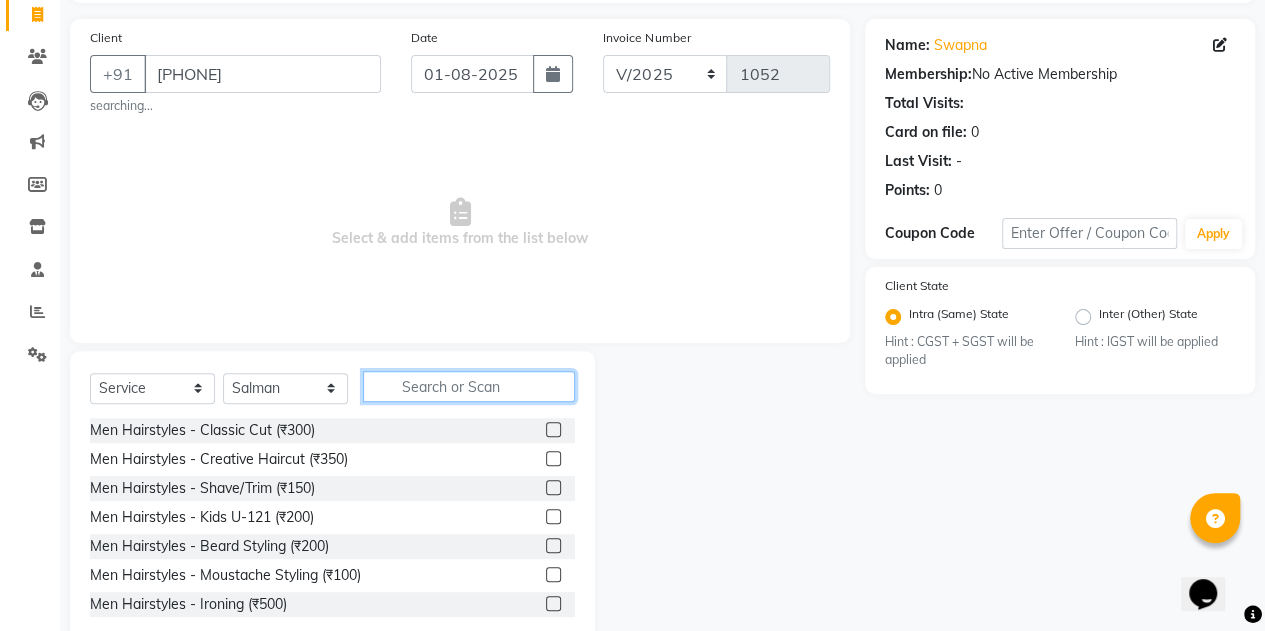 click 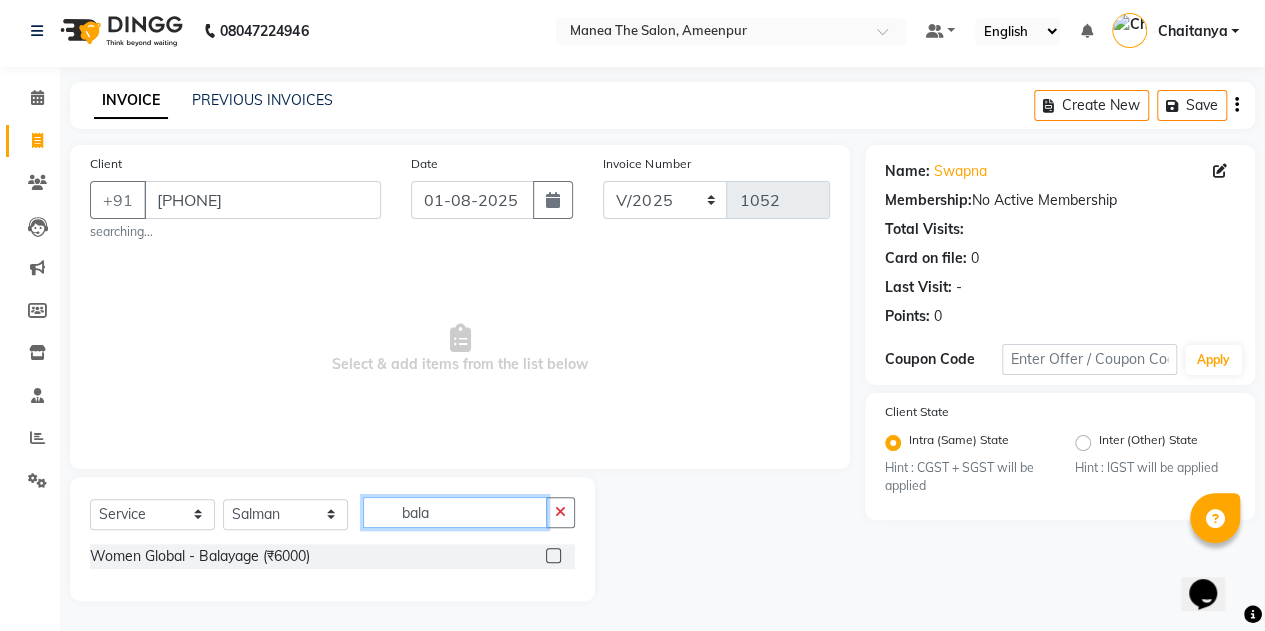 scroll, scrollTop: 4, scrollLeft: 0, axis: vertical 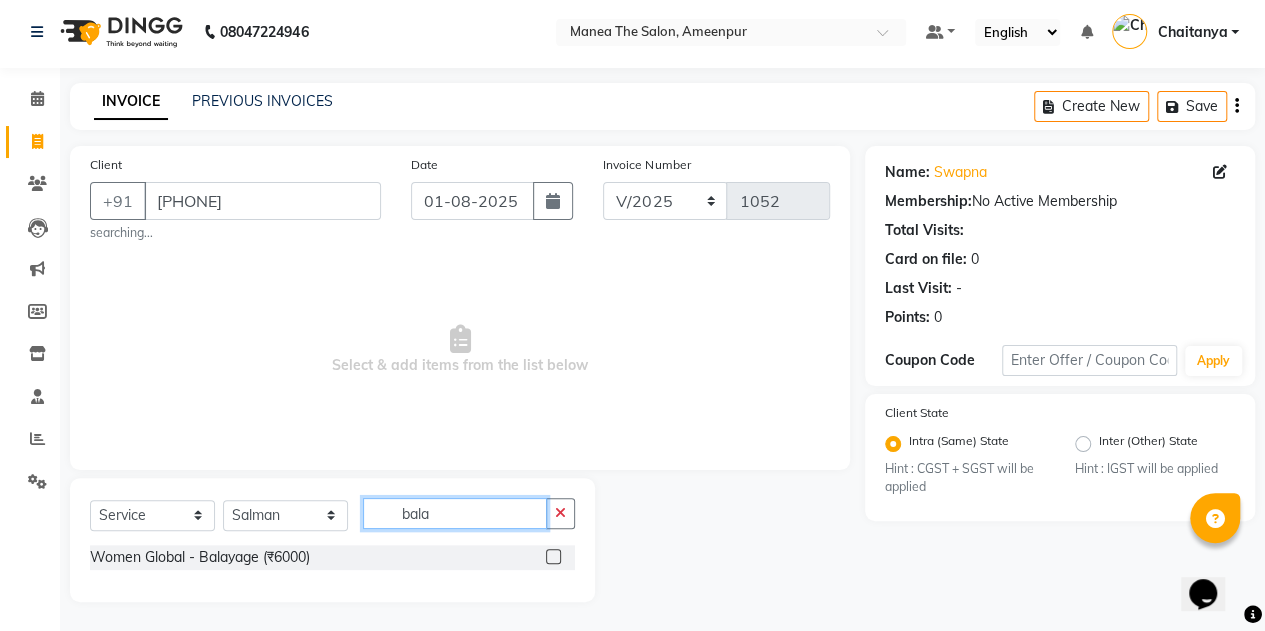 type on "bala" 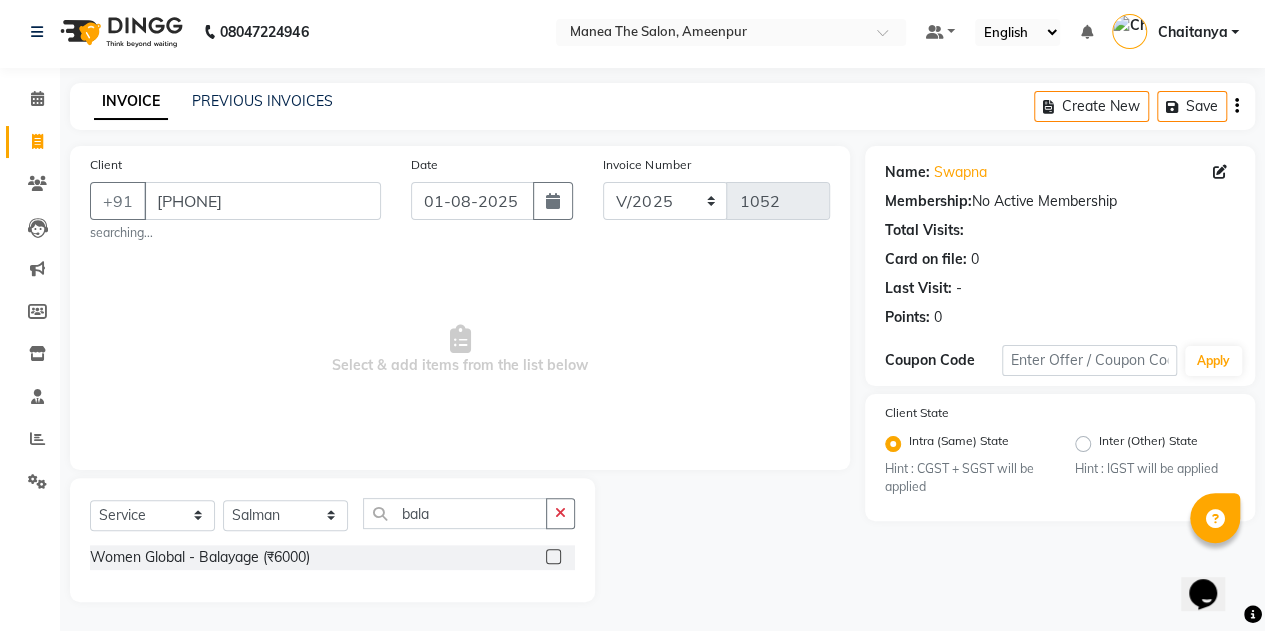 click 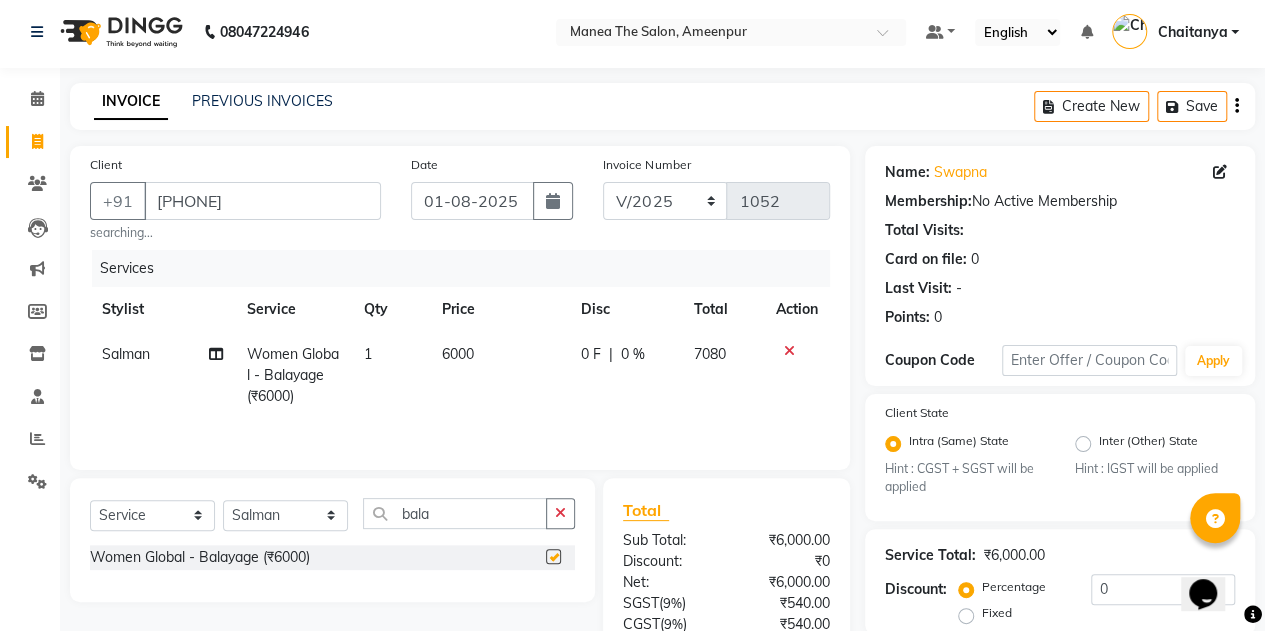 checkbox on "false" 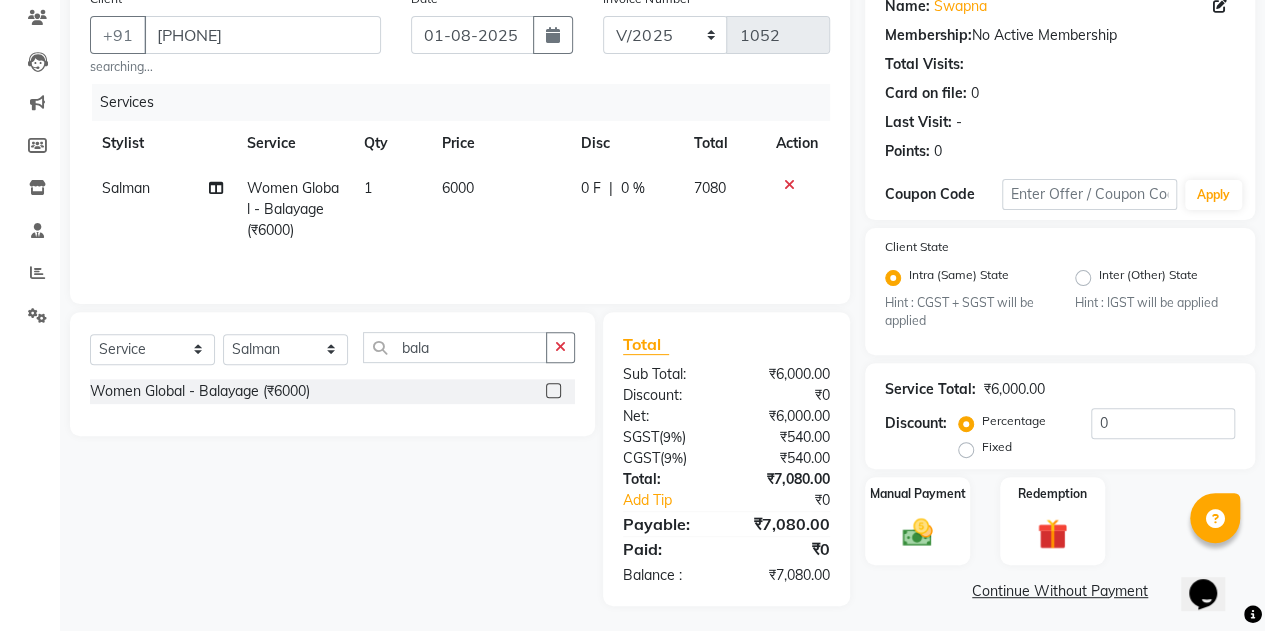 scroll, scrollTop: 174, scrollLeft: 0, axis: vertical 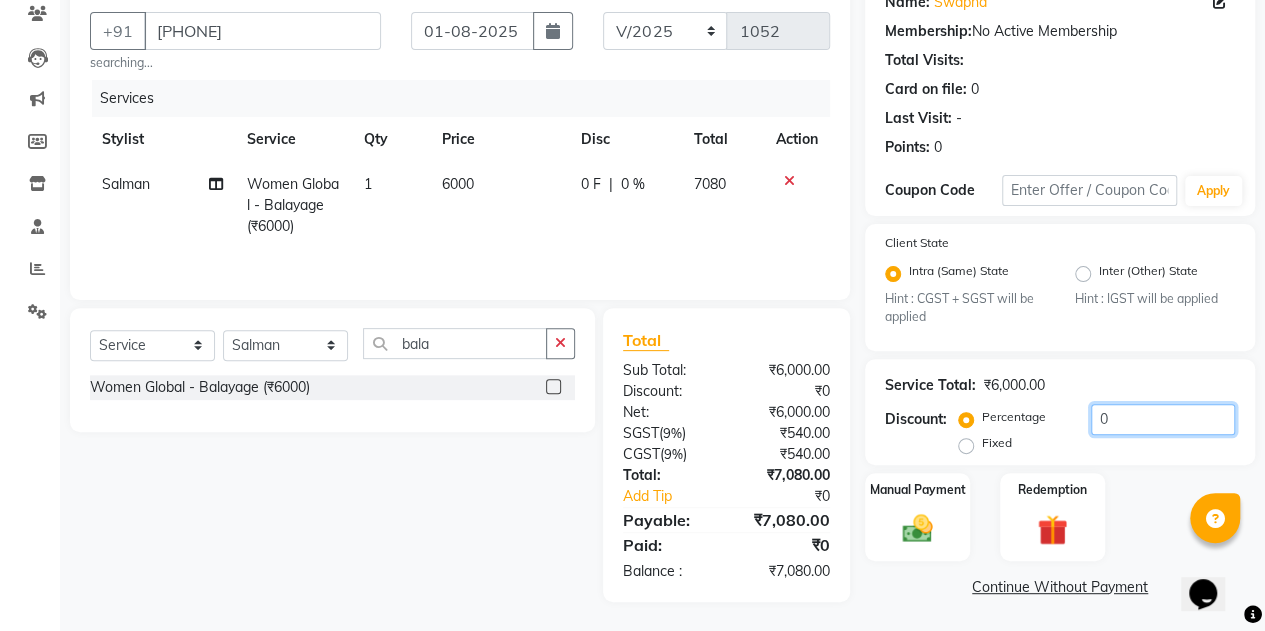 drag, startPoint x: 1111, startPoint y: 424, endPoint x: 1058, endPoint y: 433, distance: 53.75872 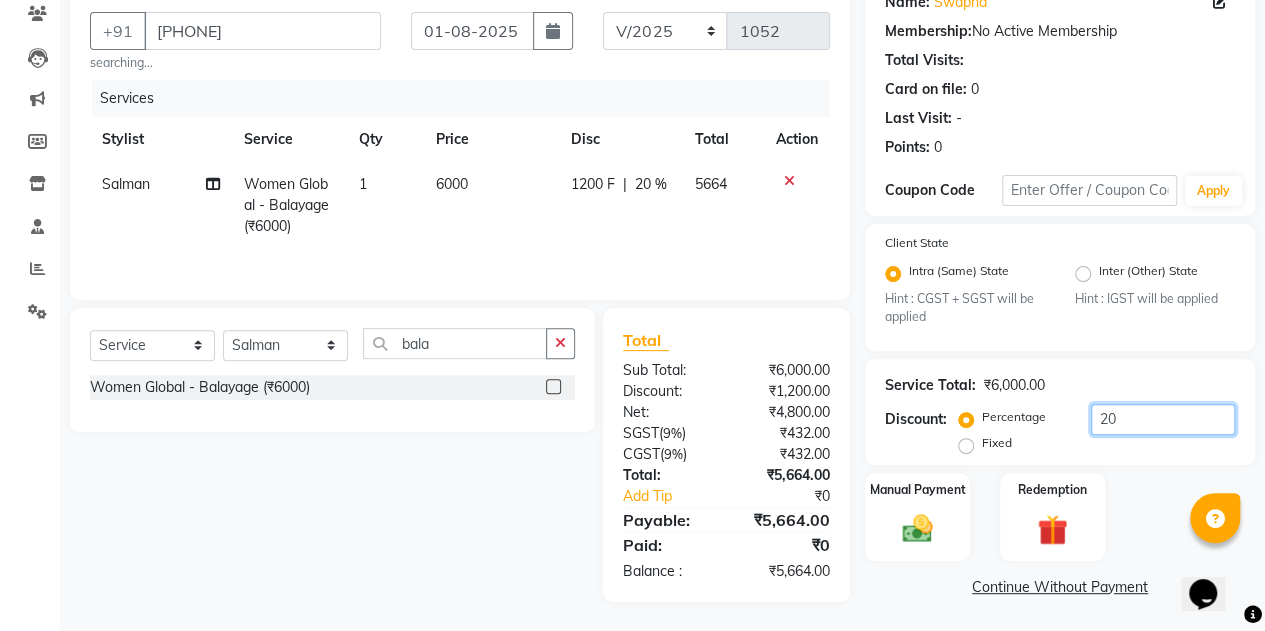 type on "20" 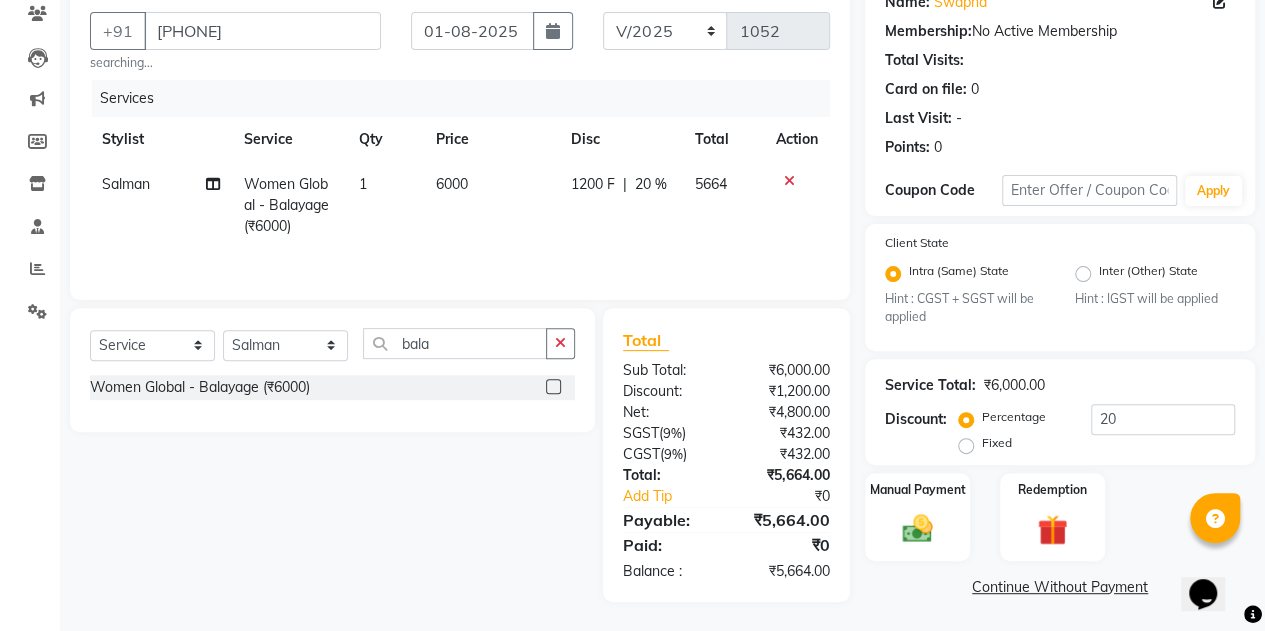 click on "Select Service Product Membership Package Voucher Prepaid Gift Card Select Stylist [FIRST] [LAST] [FIRST] [LAST] [FIRST] [LAST] [FIRST] [LAST] [FIRST] [LAST] [FIRST] [LAST] [FIRST] [LAST] [FIRST] [LAST] Women Global - Balayage (₹6000)" 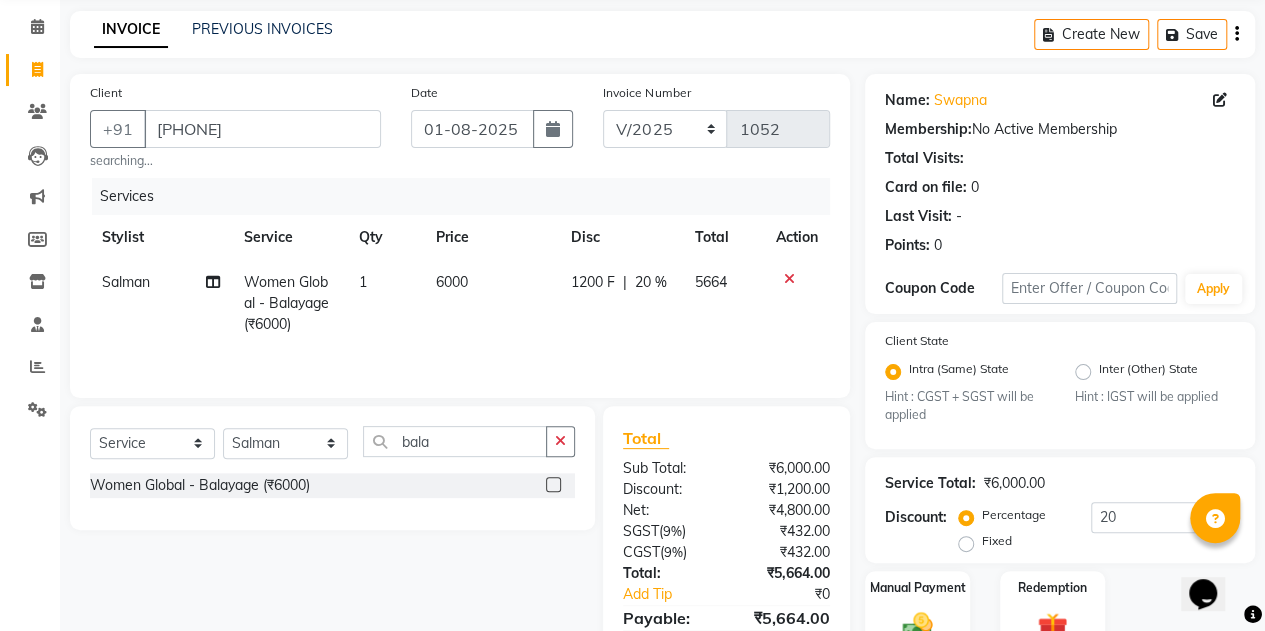scroll, scrollTop: 73, scrollLeft: 0, axis: vertical 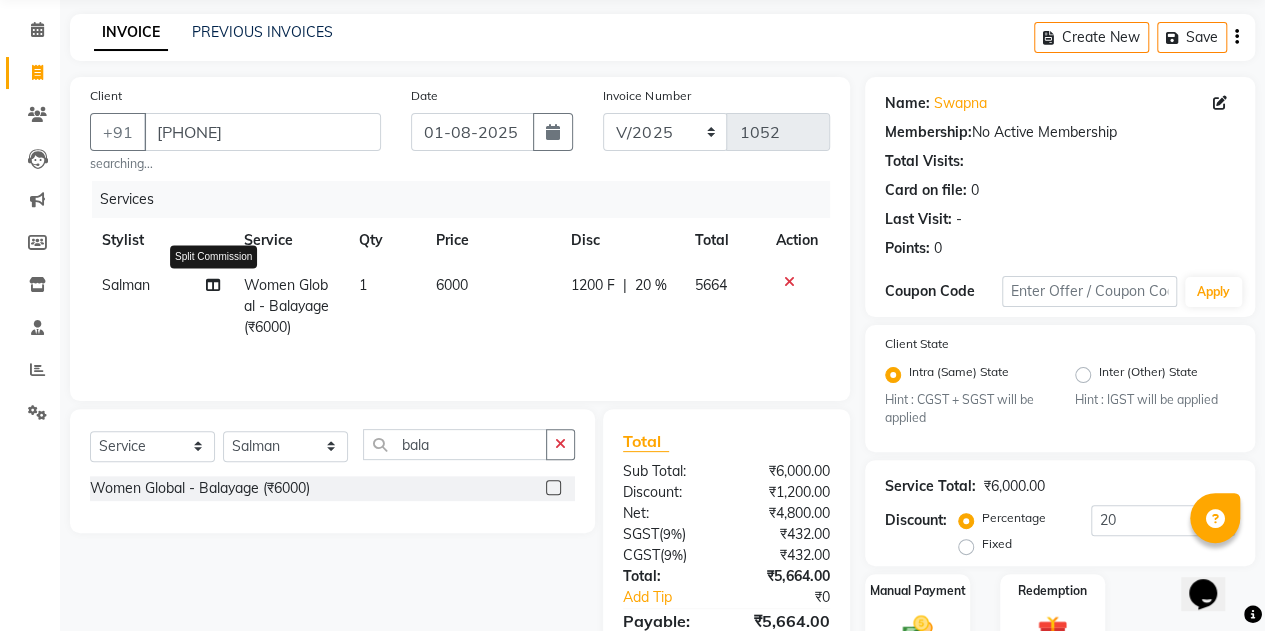 click 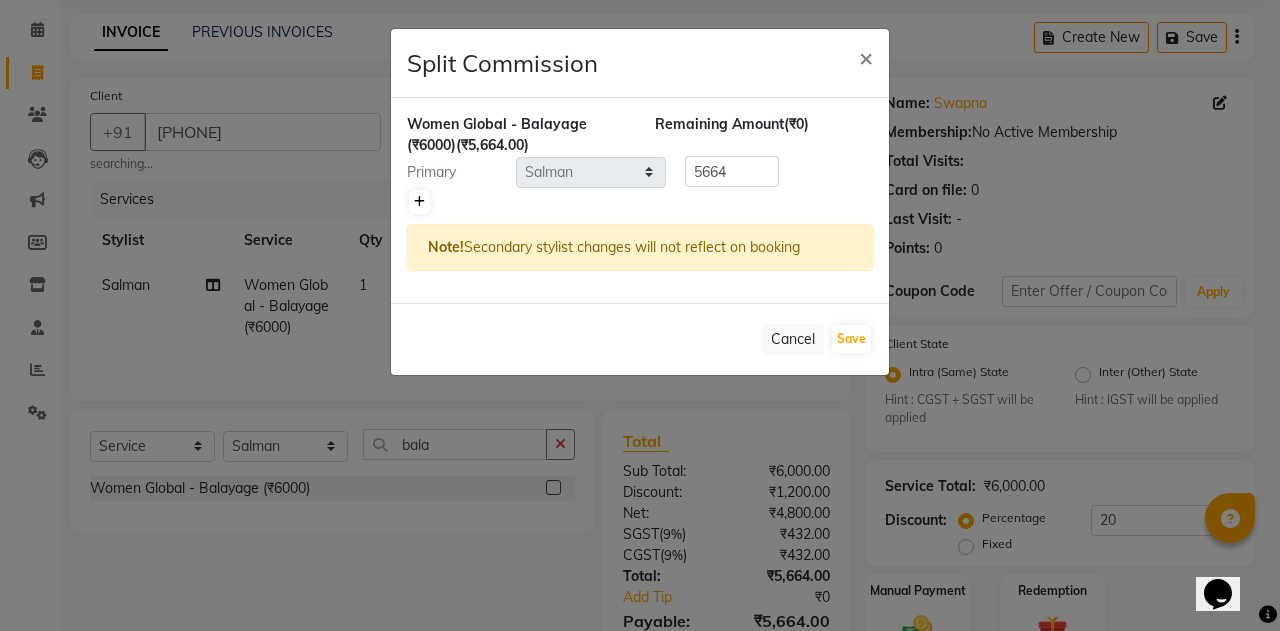 click 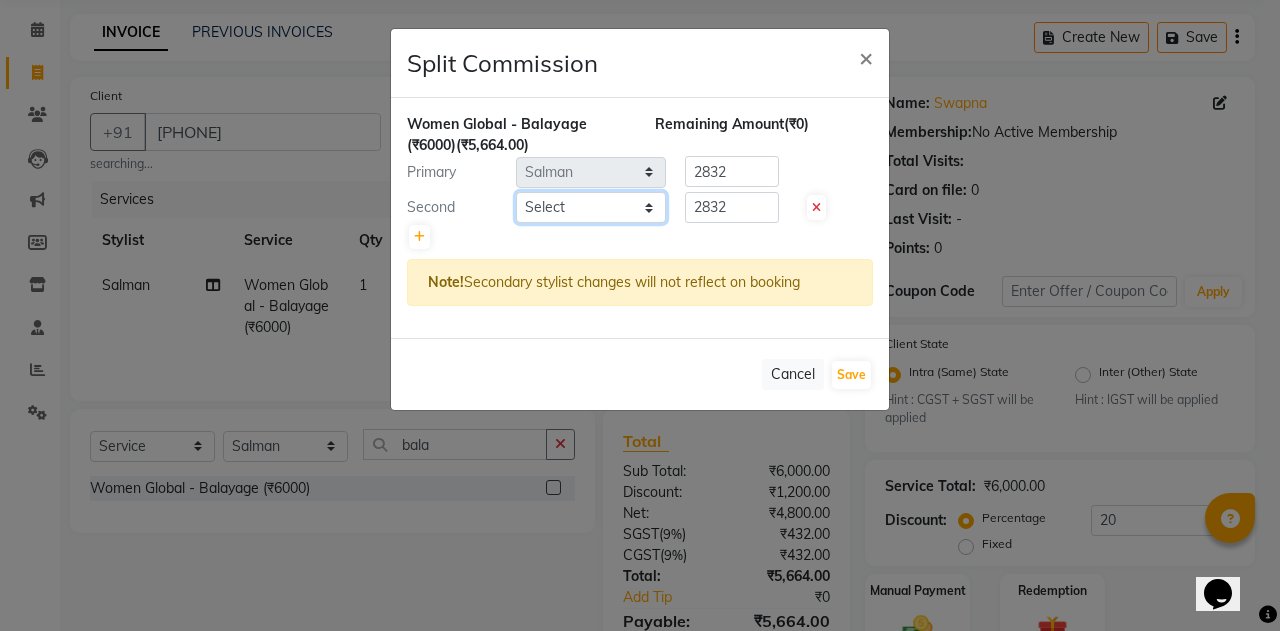 click on "Select [FIRST] [LAST] [FIRST] [LAST] [FIRST] [LAST] [FIRST] [LAST] [FIRST] [LAST] [FIRST] [LAST] [FIRST] [LAST] [FIRST] [LAST] [FIRST] [LAST]" 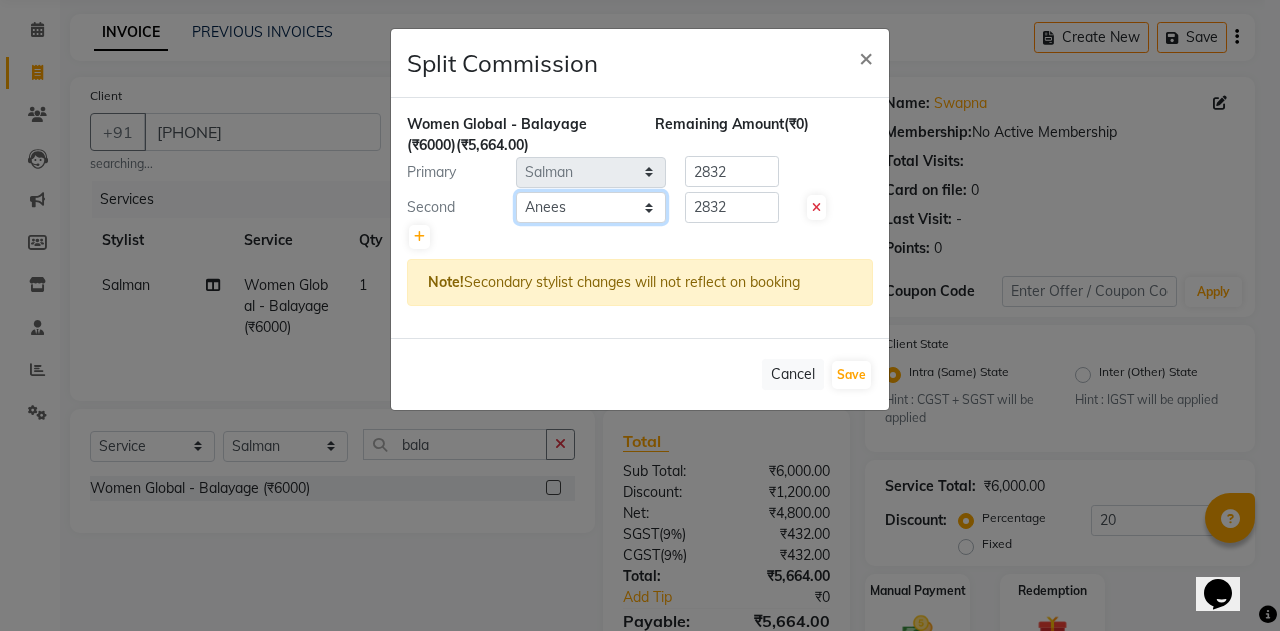 click on "Select [FIRST] [LAST] [FIRST] [LAST] [FIRST] [LAST] [FIRST] [LAST] [FIRST] [LAST] [FIRST] [LAST] [FIRST] [LAST] [FIRST] [LAST] [FIRST] [LAST]" 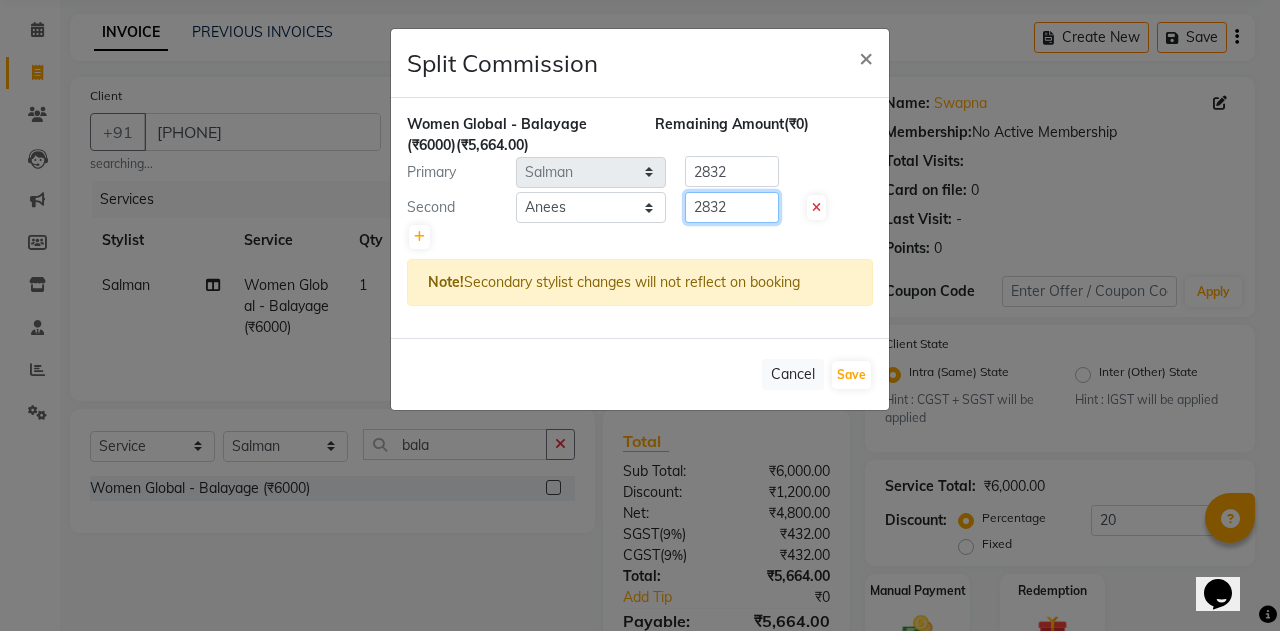 drag, startPoint x: 732, startPoint y: 214, endPoint x: 686, endPoint y: 206, distance: 46.69047 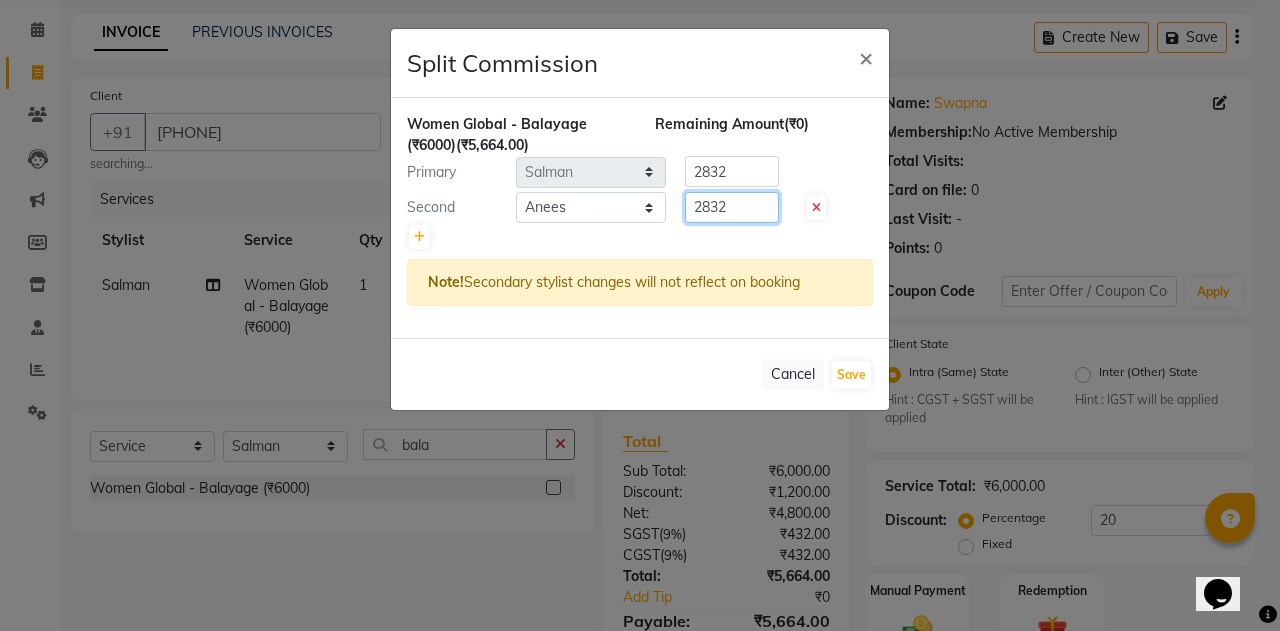click on "2832" 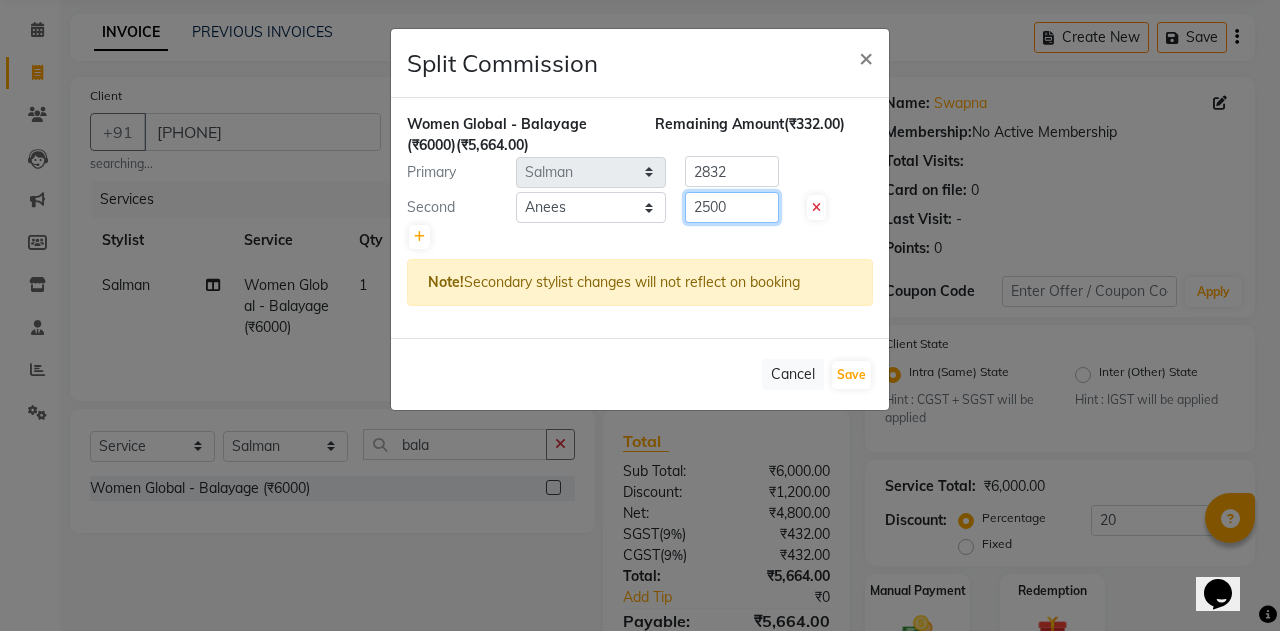 type on "2500" 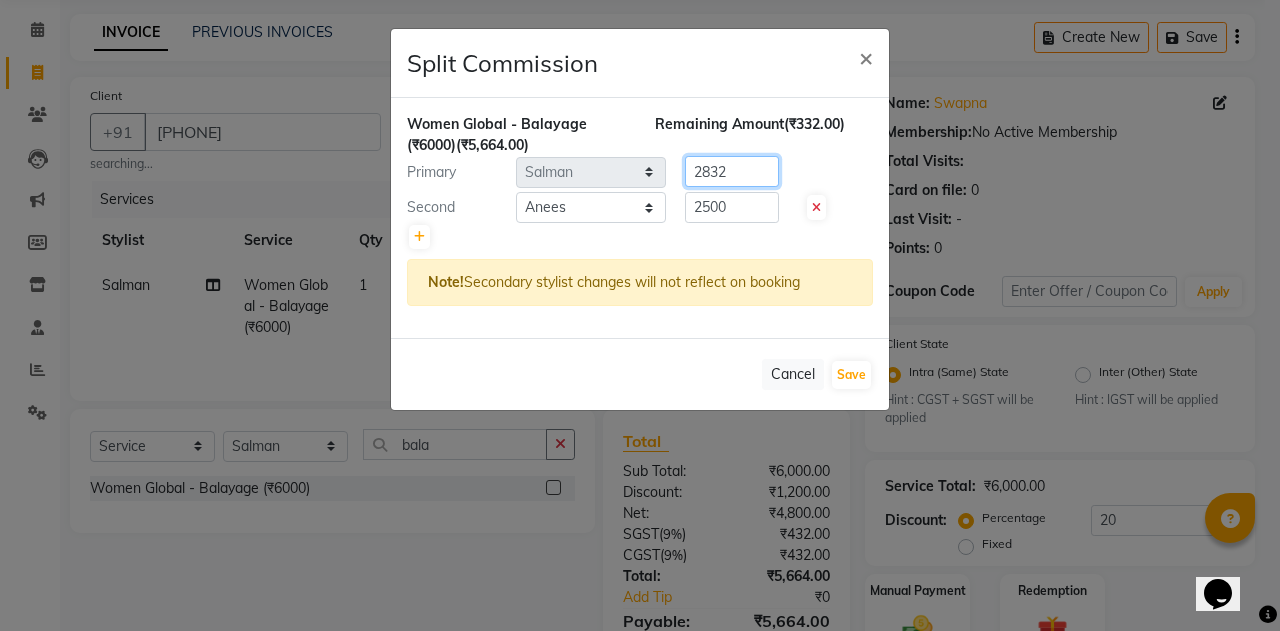 drag, startPoint x: 750, startPoint y: 180, endPoint x: 686, endPoint y: 179, distance: 64.00781 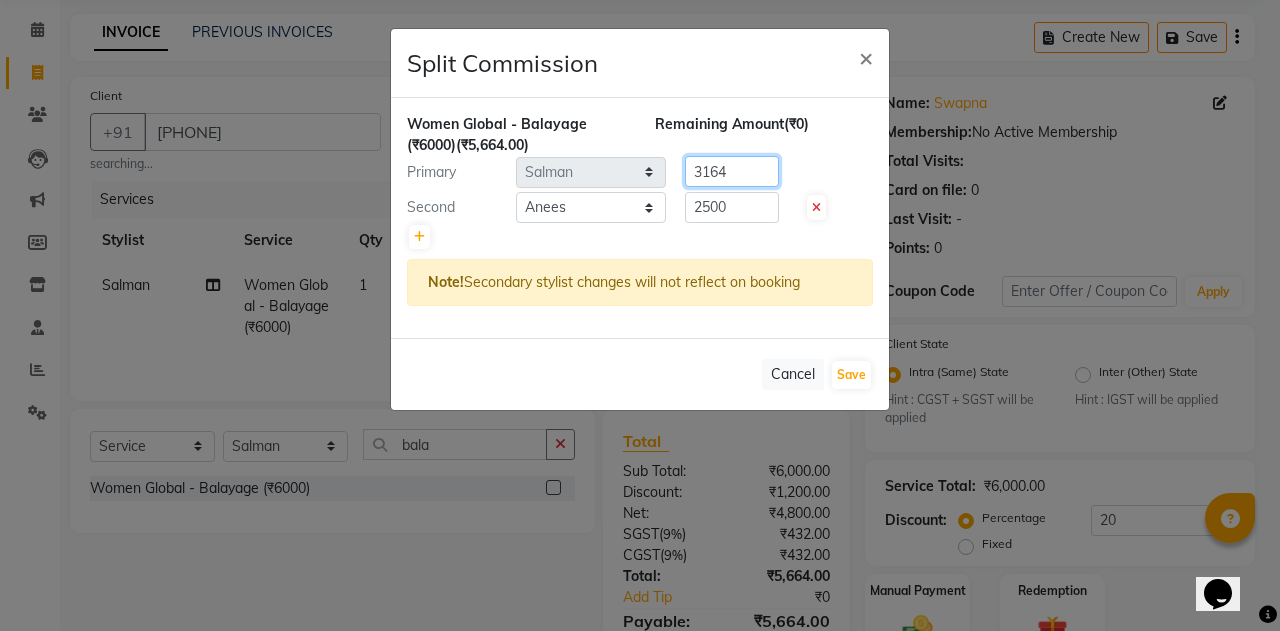 type on "3164" 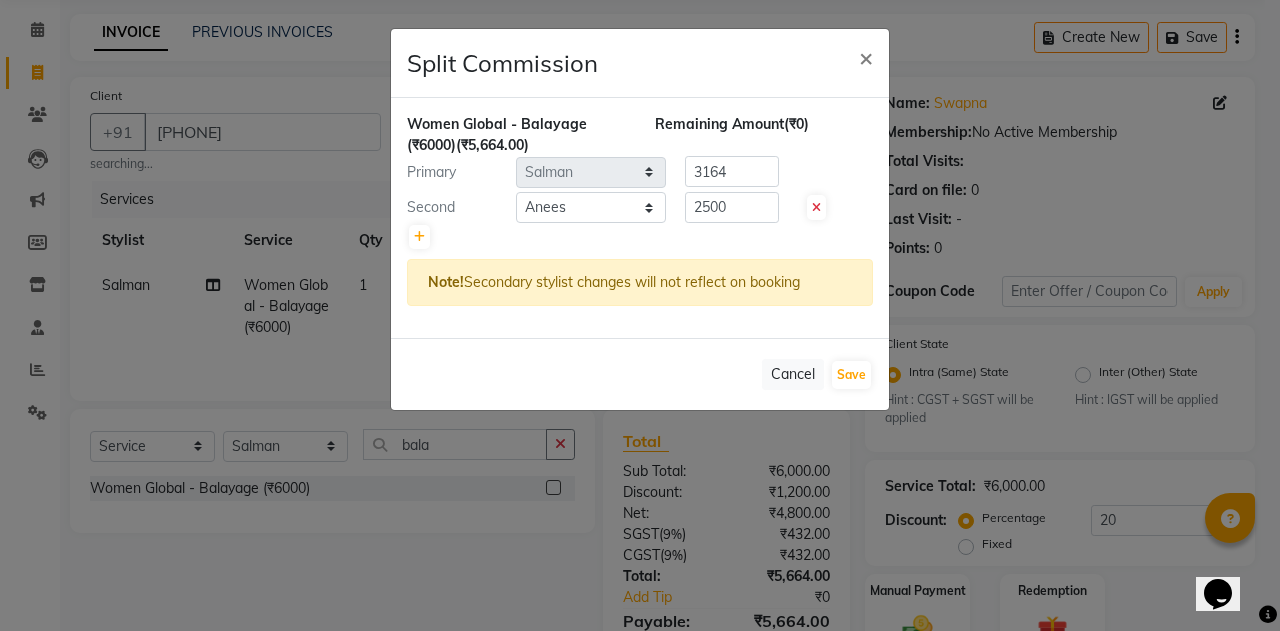 click on "Women Global - Balayage (₹6000) (₹5,664.00) Remaining Amount (₹0) Primary Select [FIRST] [LAST] [FIRST] [LAST] [FIRST] [LAST] [FIRST] [LAST] [FIRST] [LAST] [FIRST] [LAST] [FIRST] [LAST] [FIRST] [LAST] [FIRST] [LAST] 3164 Second Select [FIRST] [LAST] [FIRST] [LAST] [FIRST] [LAST] [FIRST] [LAST] [FIRST] [LAST] [FIRST] [LAST] [FIRST] [LAST] [FIRST] [LAST] [FIRST] [LAST] 2500 Note! Secondary stylist changes will not reflect on booking" 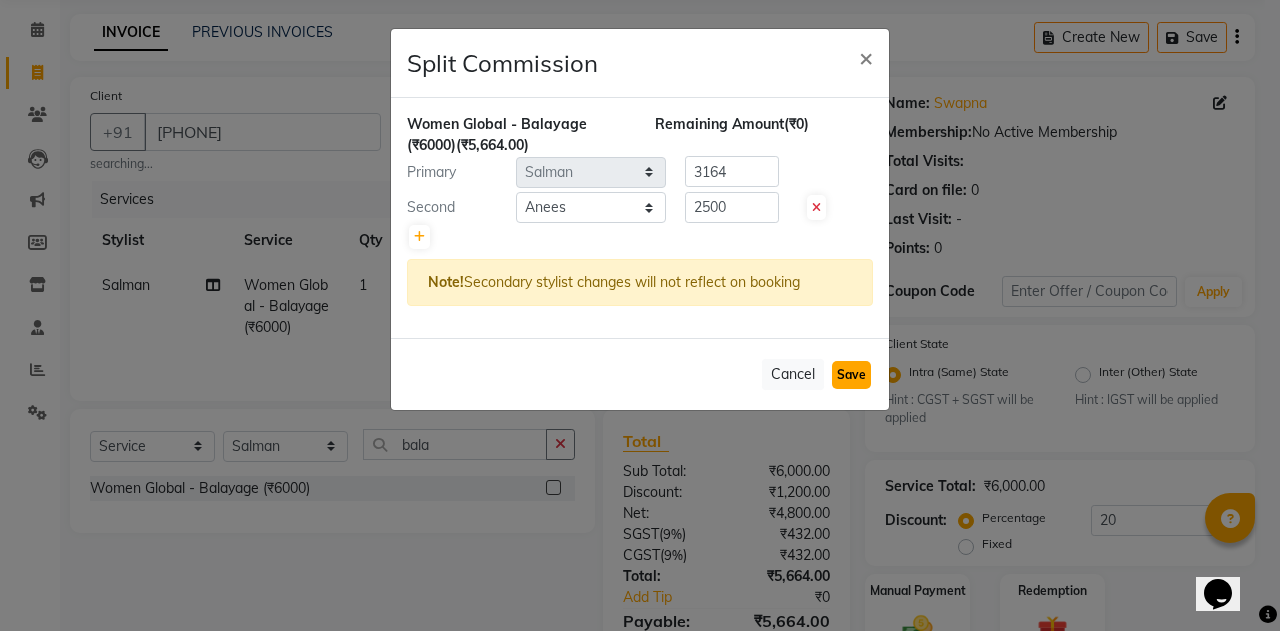 click on "Save" 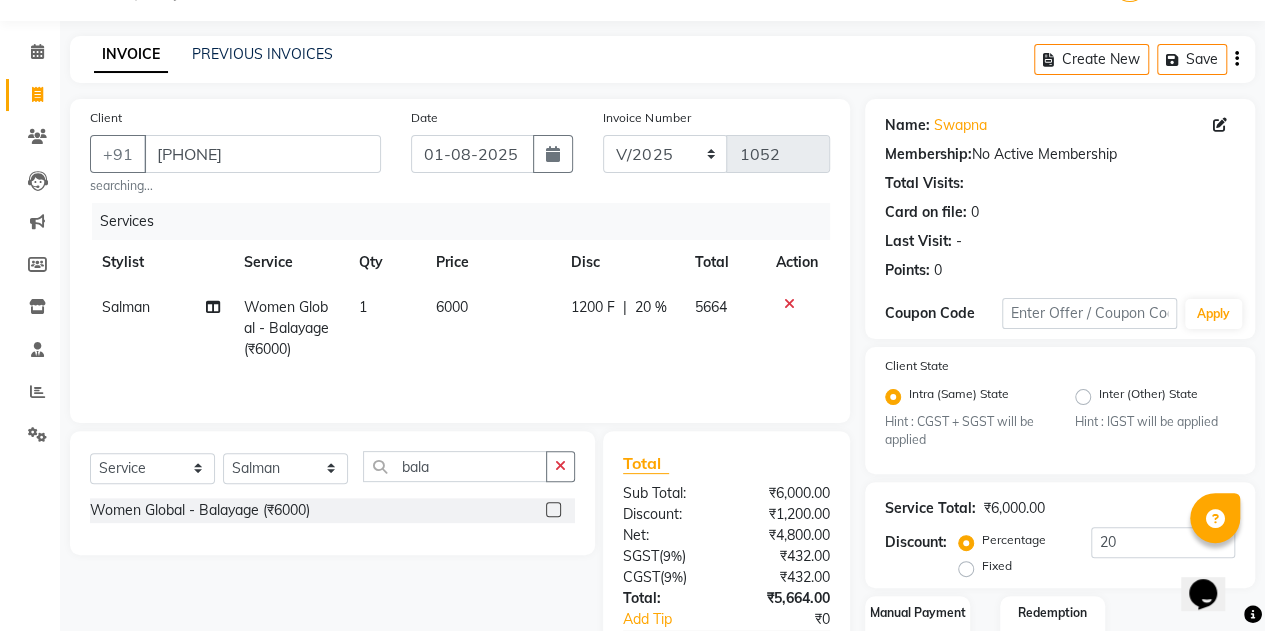 scroll, scrollTop: 36, scrollLeft: 0, axis: vertical 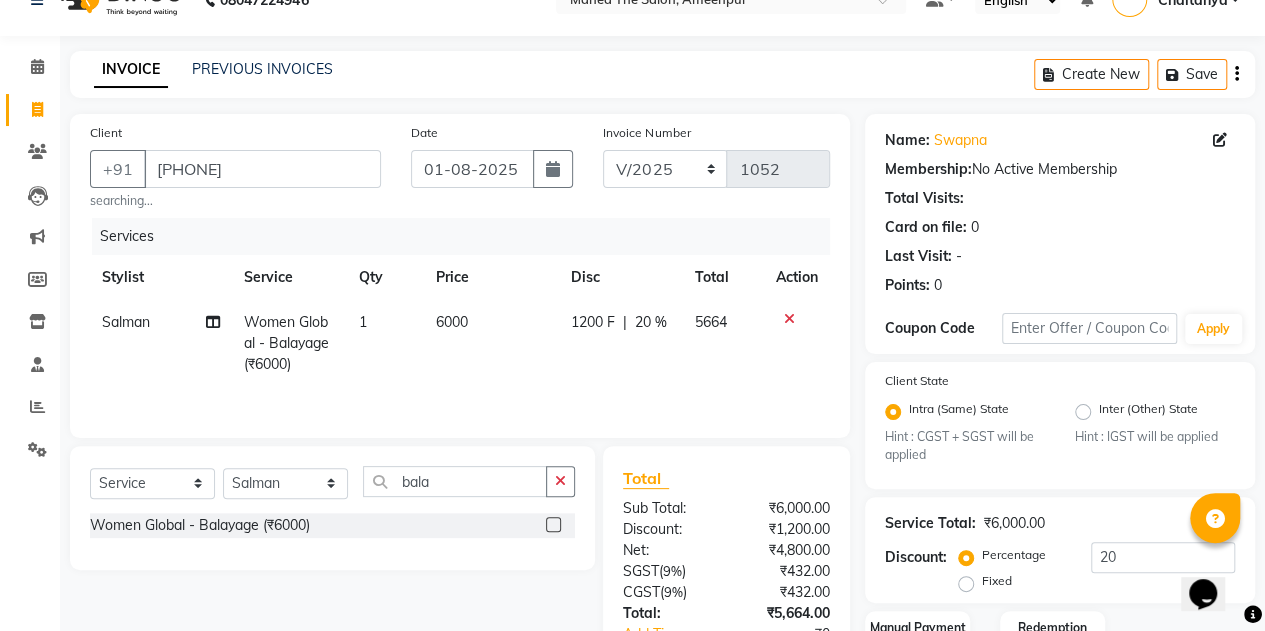 click on "Salman" 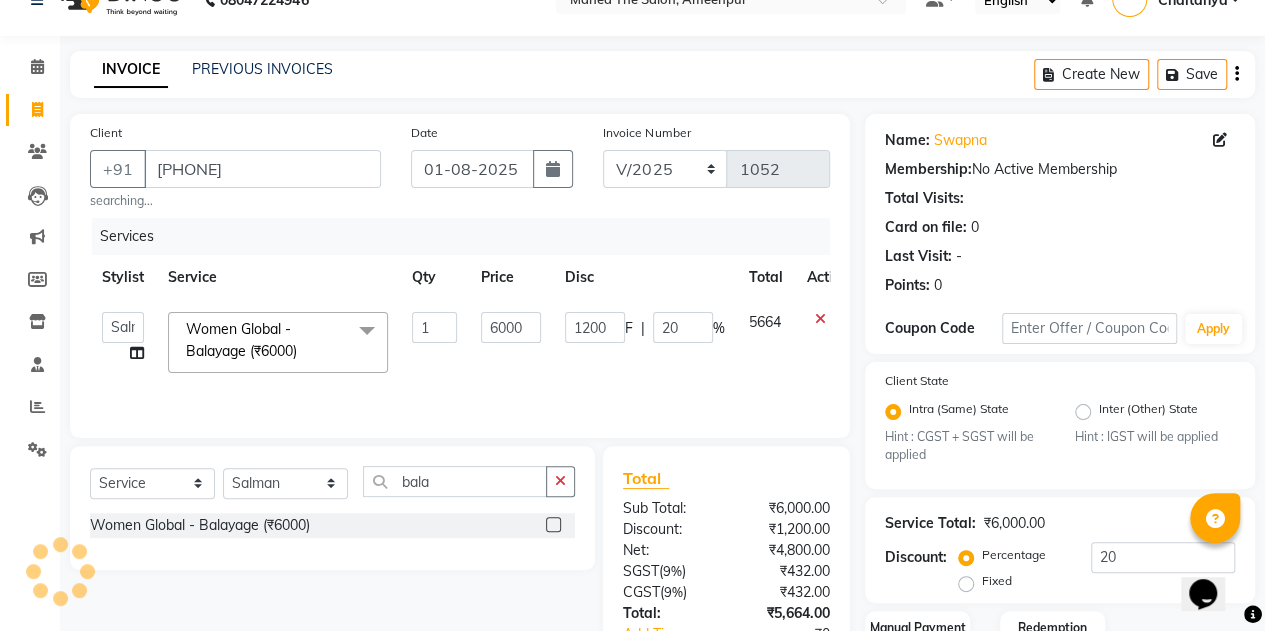 click on "Service" 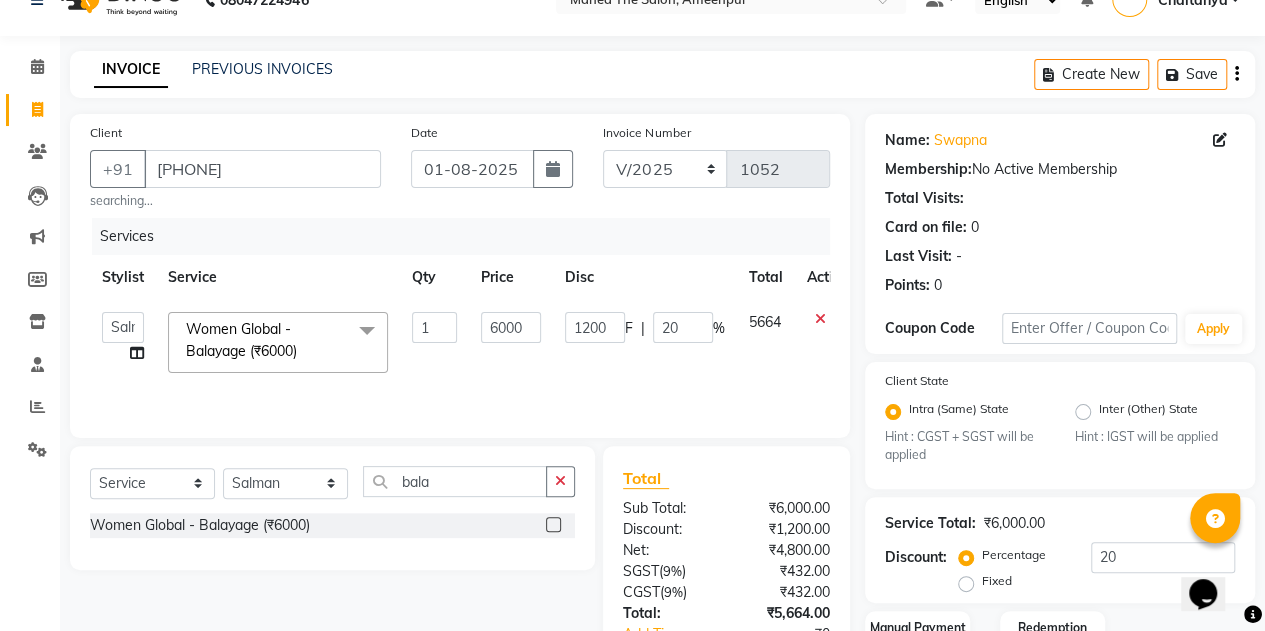 click on "Service" 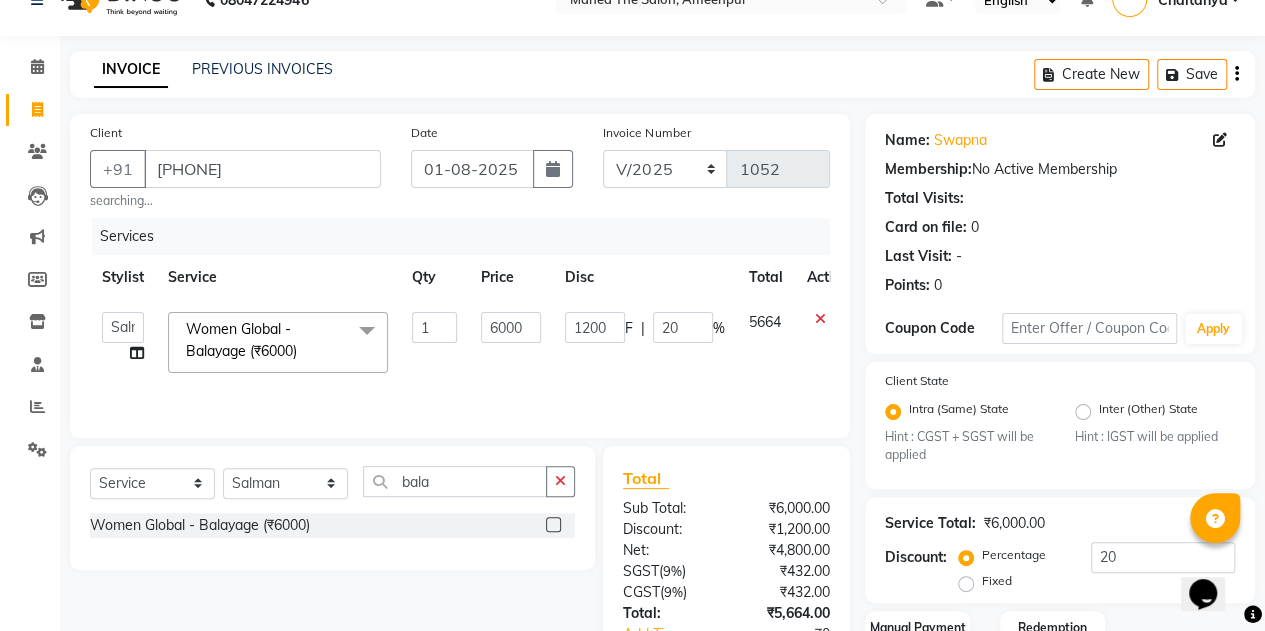 click on "Client +91 [PHONE] searching... Date 01-08-2025 Invoice Number V/2025 V/2025-26 1052 Services Stylist Service Qty Price Disc Total Action [FIRST] [LAST] [FIRST] [LAST] [FIRST] [LAST] [FIRST] [LAST] [FIRST] [LAST] [FIRST] [LAST] [FIRST] [LAST] [FIRST] [LAST] [FIRST] [LAST] Women Global - Balayage (₹6000) x Men Hairstyles - Classic Cut (₹300) Men Hairstyles - Creative Haircut (₹350) Men Hairstyles - Shave/Trim (₹150) Men Hairstyles - Kids U-121 (₹200) Men Hairstyles - Beard Styling (₹200) Men Hairstyles - Moustache Styling (₹100) Men Hairstyles - Ironing (₹500) Men Hairstyles - Wash & Blastdry (₹150) Men Hairstyles - Wash, Conditioning & Styling (₹200) haircut/beard/detan/neck combo service (₹899) 1299 combo service (₹1299) vitamino colour shampoo (₹745) argan shampoo (₹1500) classic pdicure (₹1099) foot oil massage (₹400) loreal advanced anti dandruff shampoo (₹950) hydra facial offer price (₹4000) hair cut combo (₹1899) o3 + cream (₹490) half back waxing regular (₹650) advance make up amount (₹6000)" 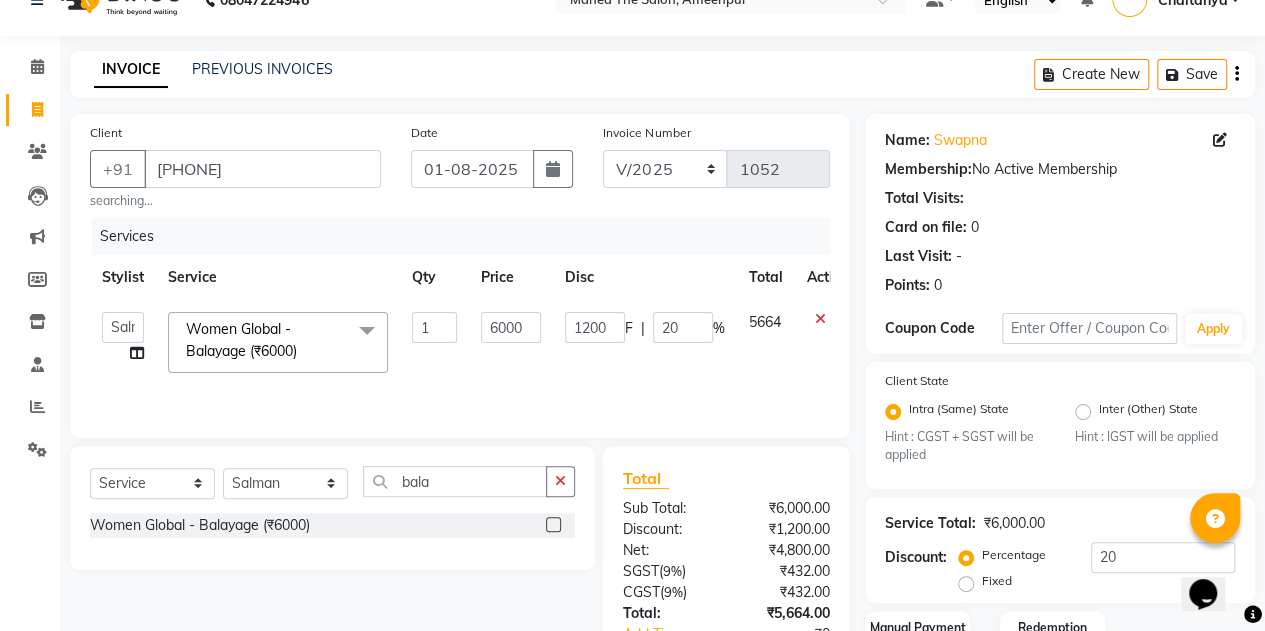 click 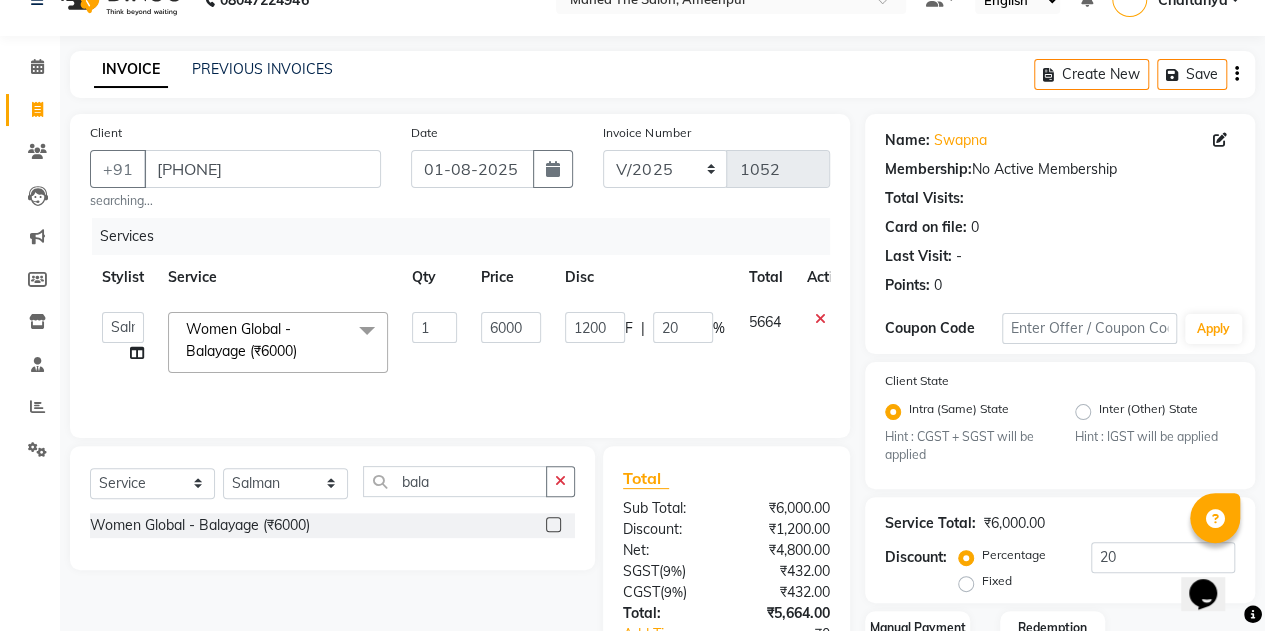 click 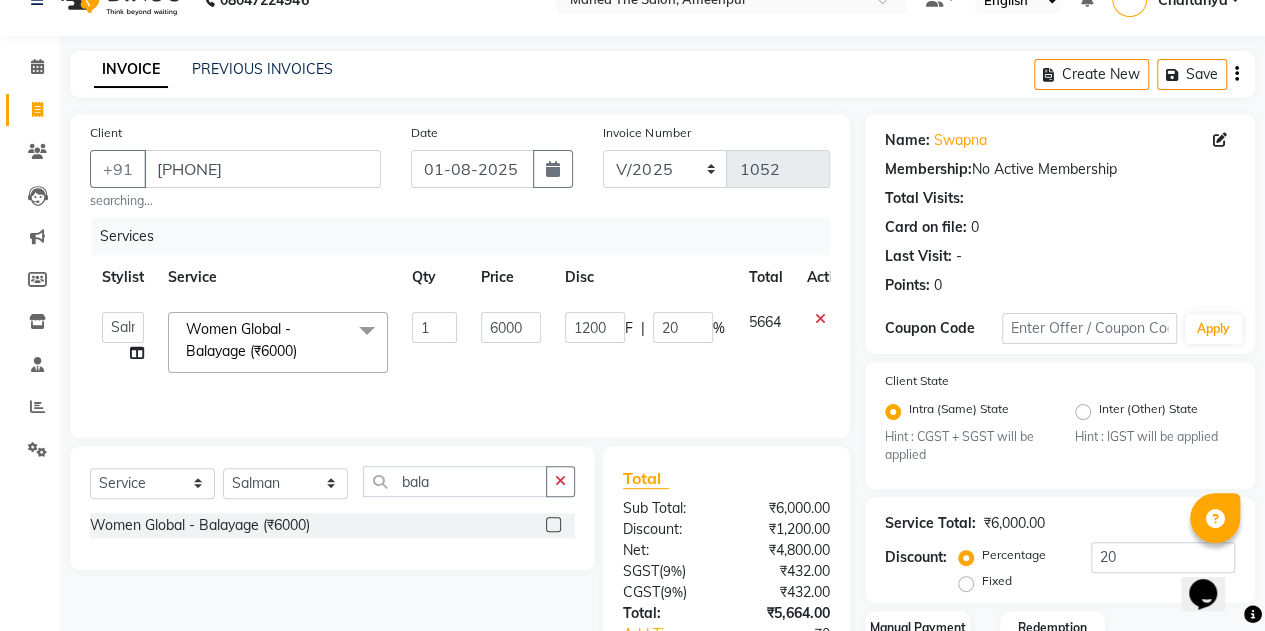 click on "Services Stylist Service Qty Price Disc Total Action [FIRST] [LAST] [FIRST] [LAST] [FIRST] [LAST] [FIRST] [LAST] [FIRST] [LAST] [FIRST] [LAST] [FIRST] [LAST] [FIRST] [LAST] Women Global - Balayage (₹6000) x Men Hairstyles - Classic Cut (₹300) Men Hairstyles - Creative Haircut (₹350) Men Hairstyles - Shave/Trim (₹150) Men Hairstyles - Kids U-121 (₹200) Men Hairstyles - Beard Styling (₹200) Men Hairstyles - Moustache Styling (₹100) Men Hairstyles - Ironing (₹500) Men Hairstyles - Wash & Blastdry (₹150) Men Hairstyles - Wash, Conditioning & Styling (₹200) haircut/beard/detan/neck combo service (₹899) 1299 combo service (₹1299) vitamino colour shampoo (₹745) argan shampoo (₹1500) classic pdicure (₹1099) foot oil massage (₹400) loreal advanced anti dandruff shampoo (₹950) hydra facial offer price (₹4000) hair cut combo (₹1899) o3 + cream (₹490) half back waxing regular (₹650) lotus-whitening and brightening cream (₹745) advance make up amount (₹6000) baby hair cut with wash (₹350) 1 6000" 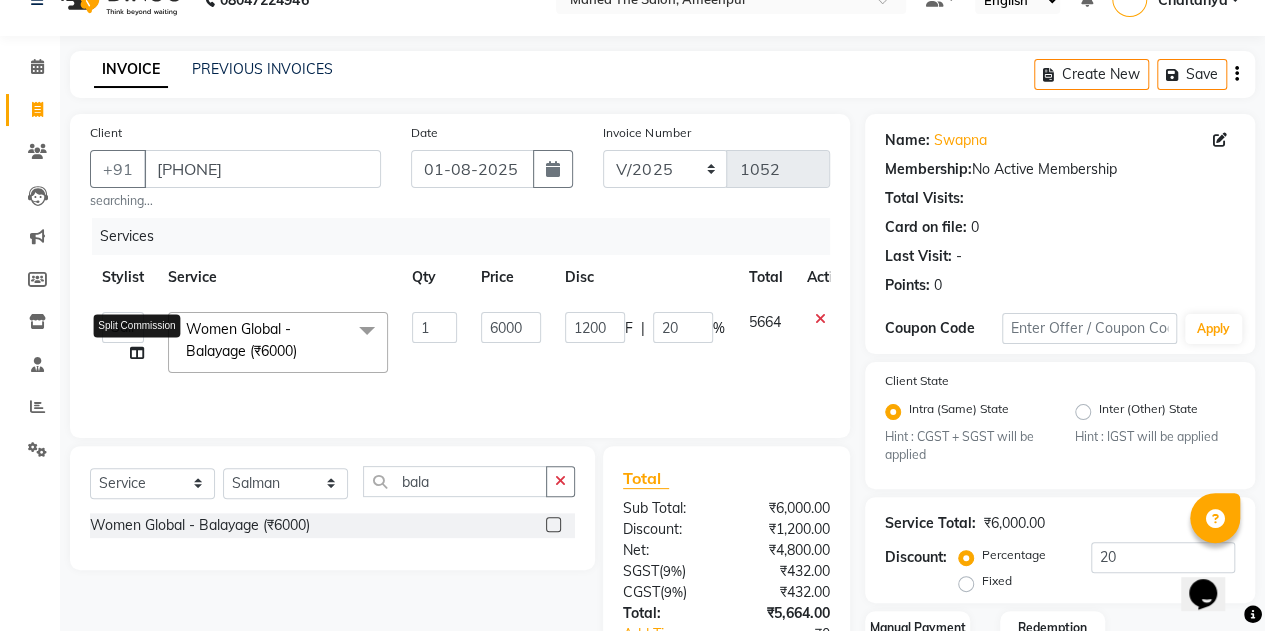 click 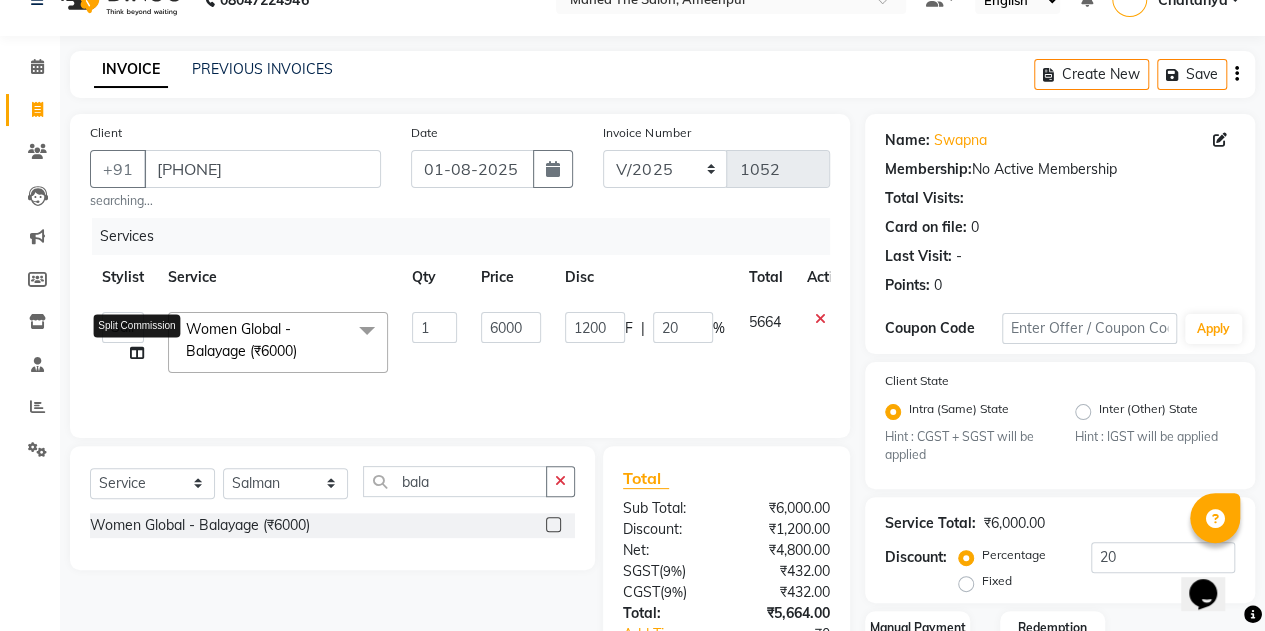 select on "87894" 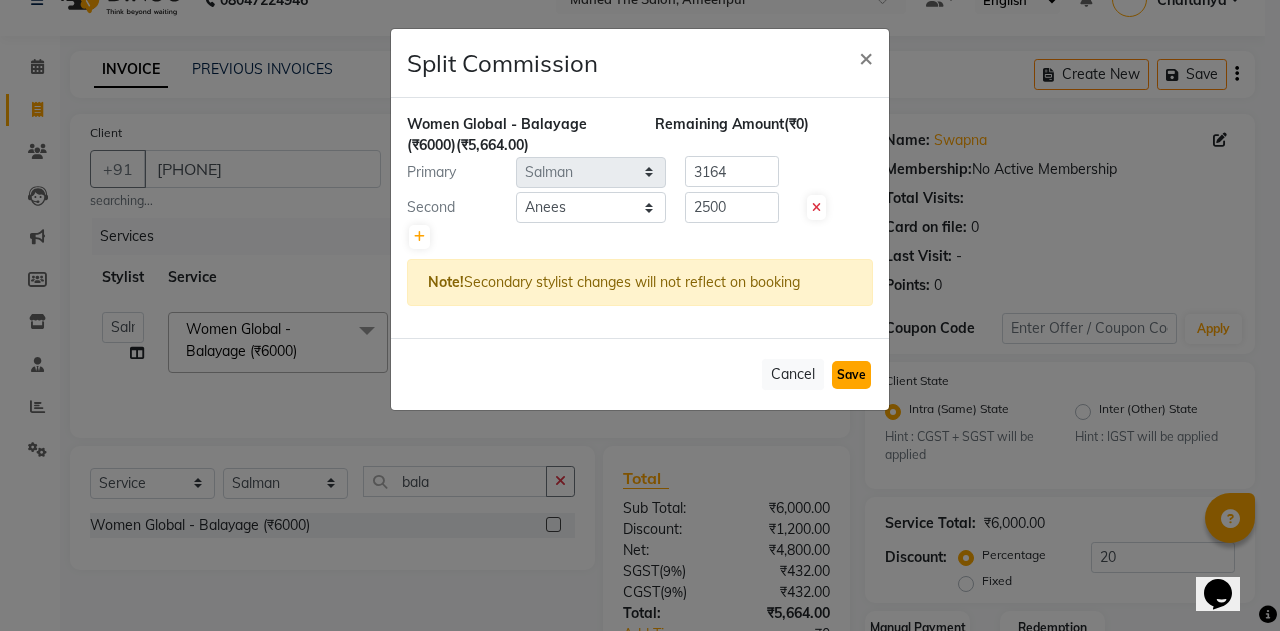 click on "Save" 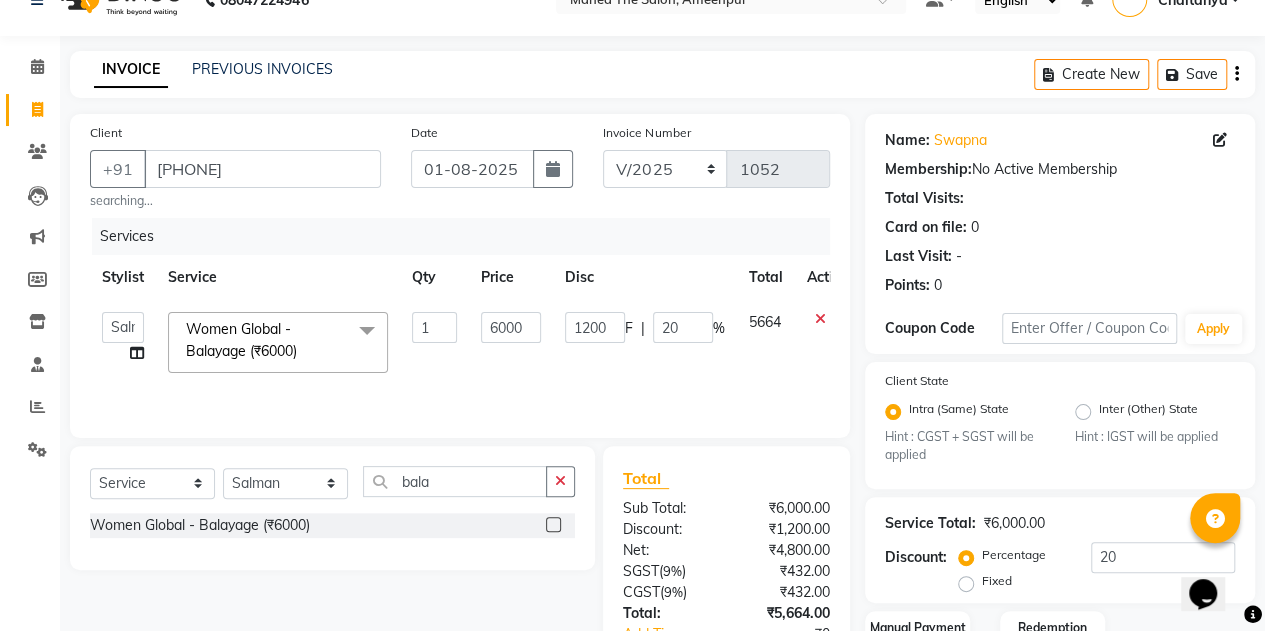 scroll, scrollTop: 174, scrollLeft: 0, axis: vertical 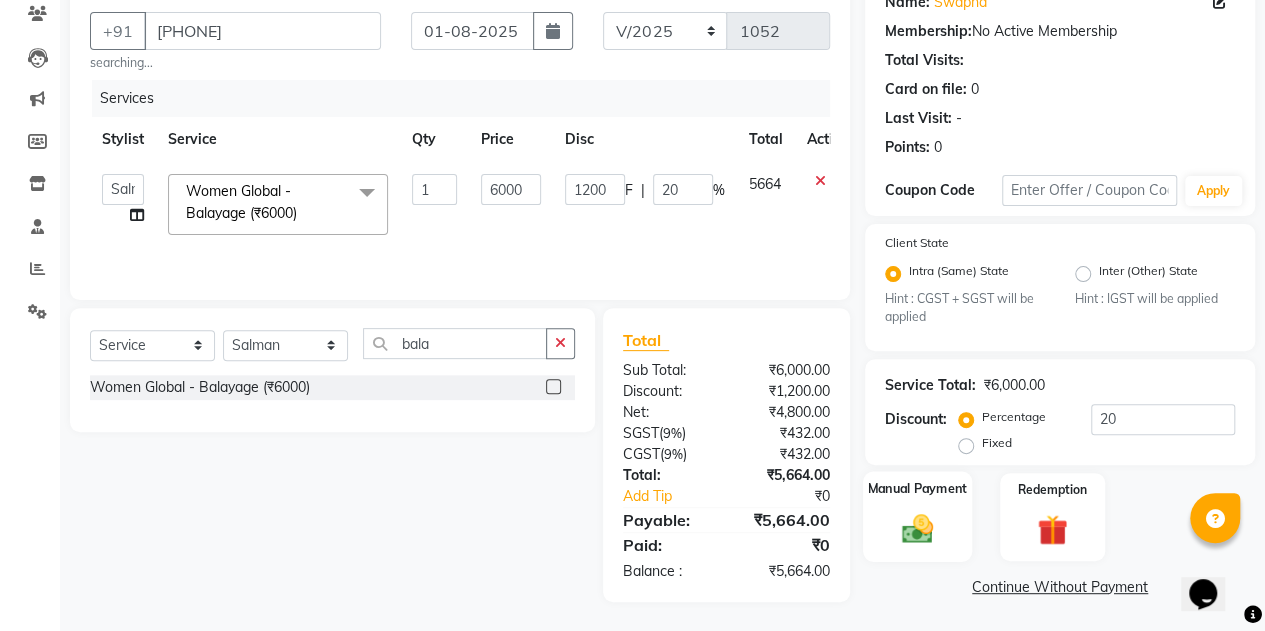 click 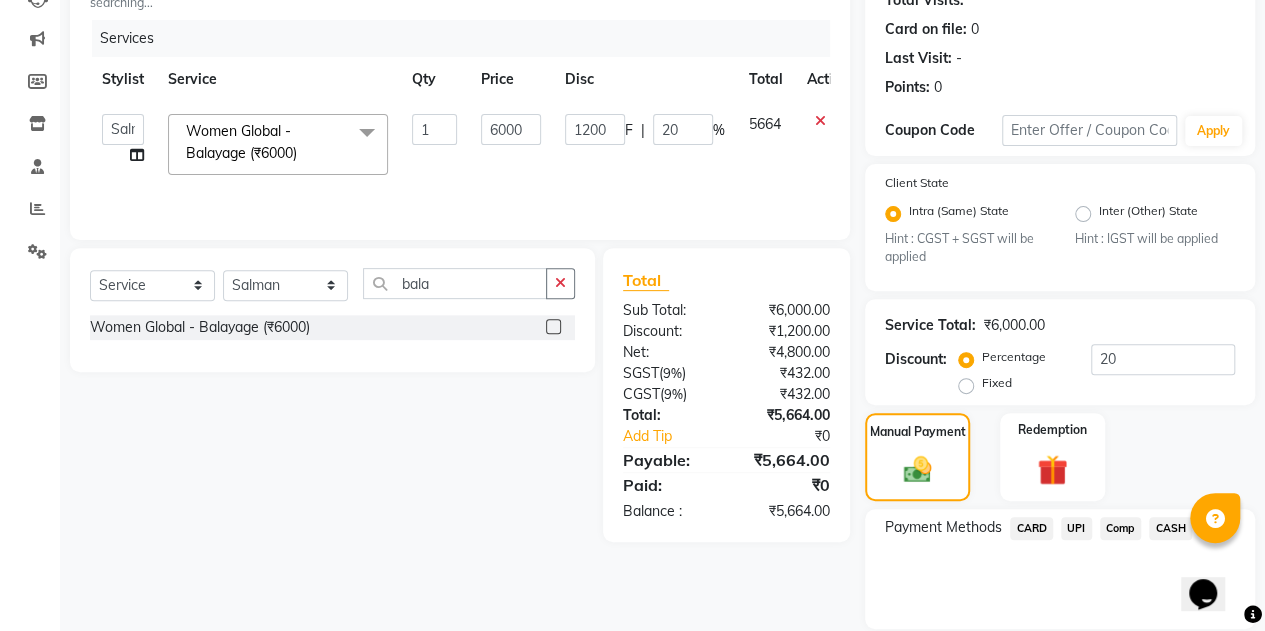 scroll, scrollTop: 302, scrollLeft: 0, axis: vertical 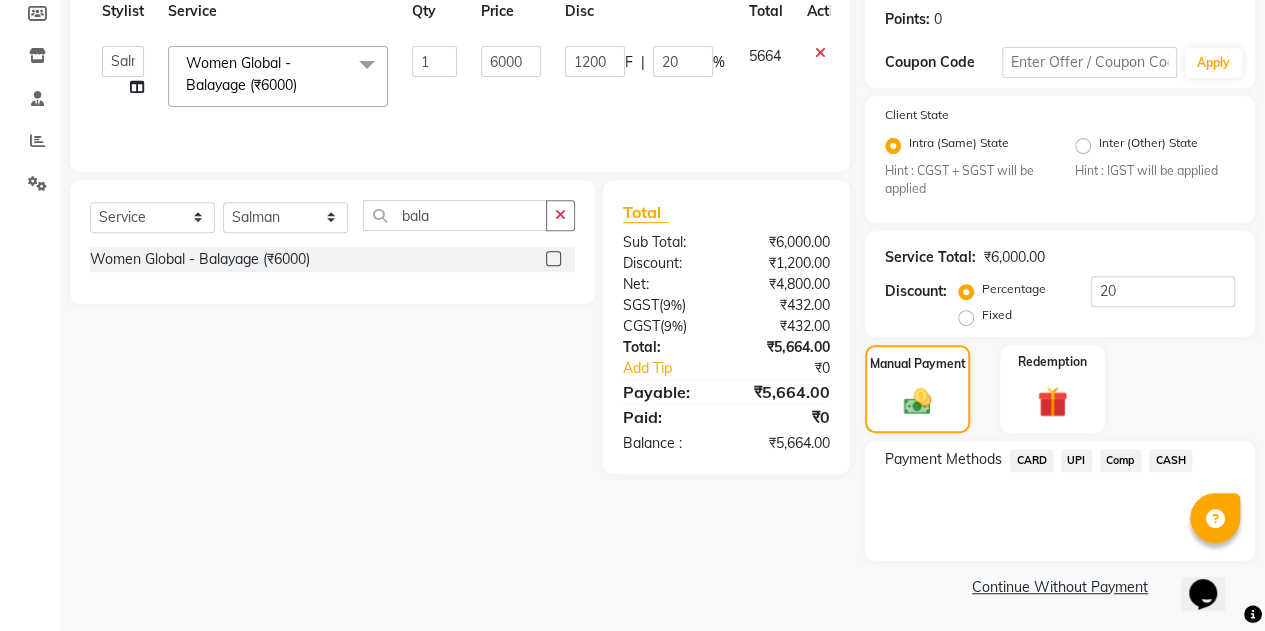 click on "UPI" 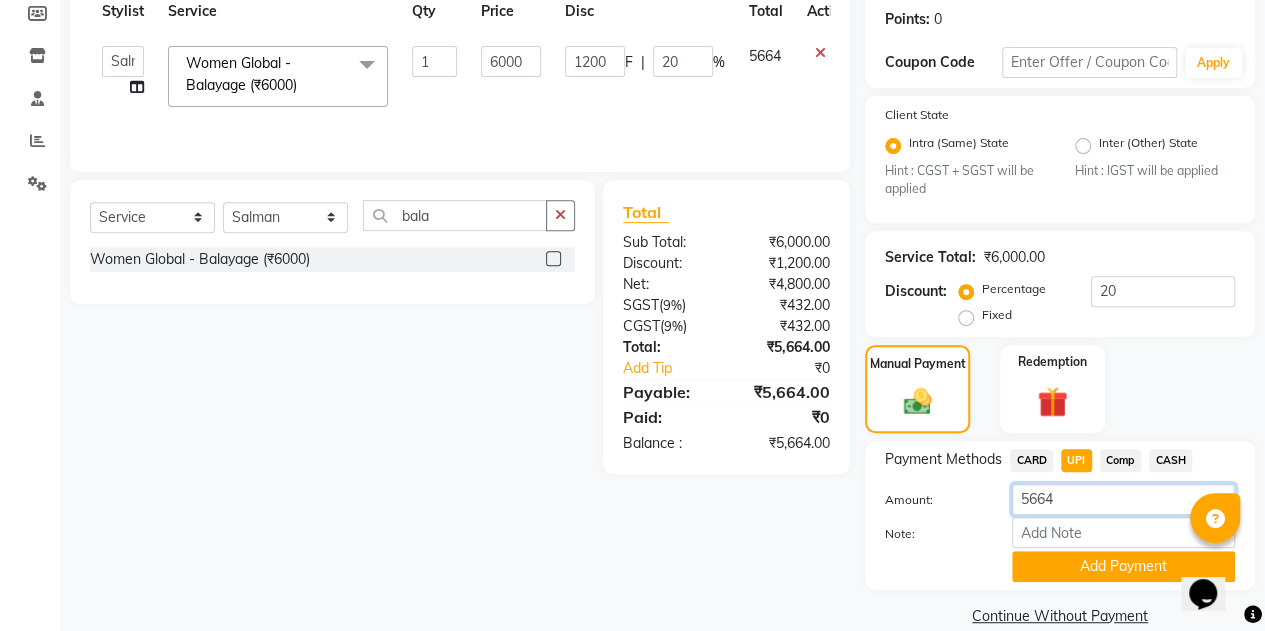 drag, startPoint x: 1069, startPoint y: 494, endPoint x: 987, endPoint y: 502, distance: 82.38932 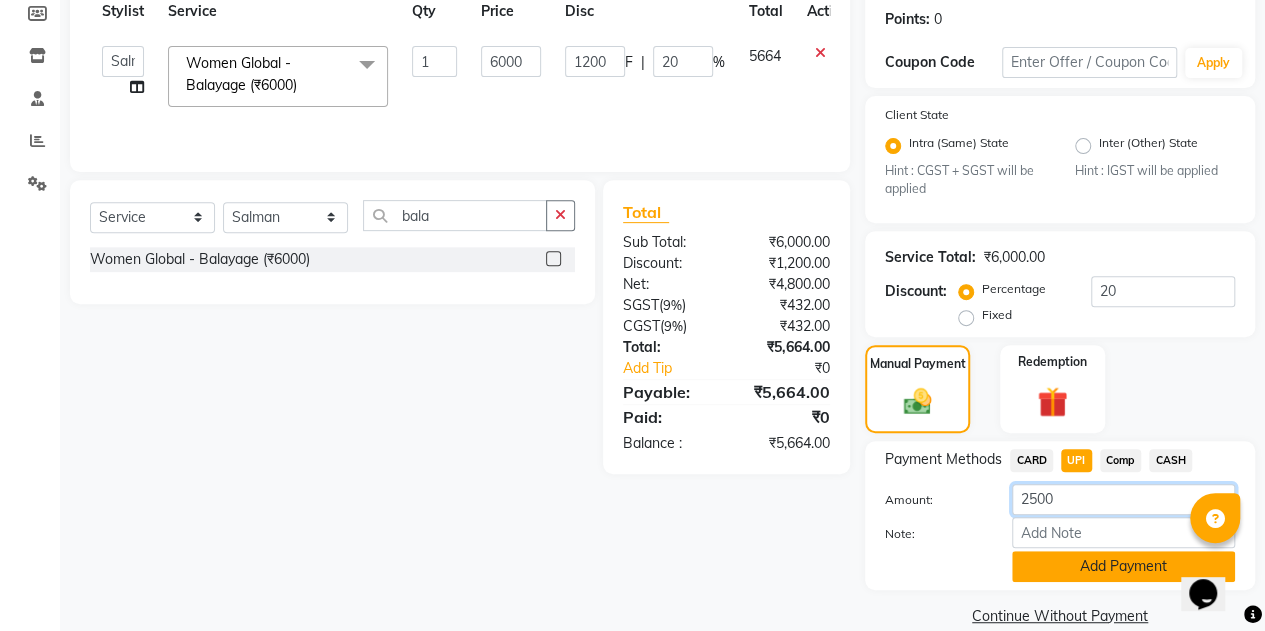 type on "2500" 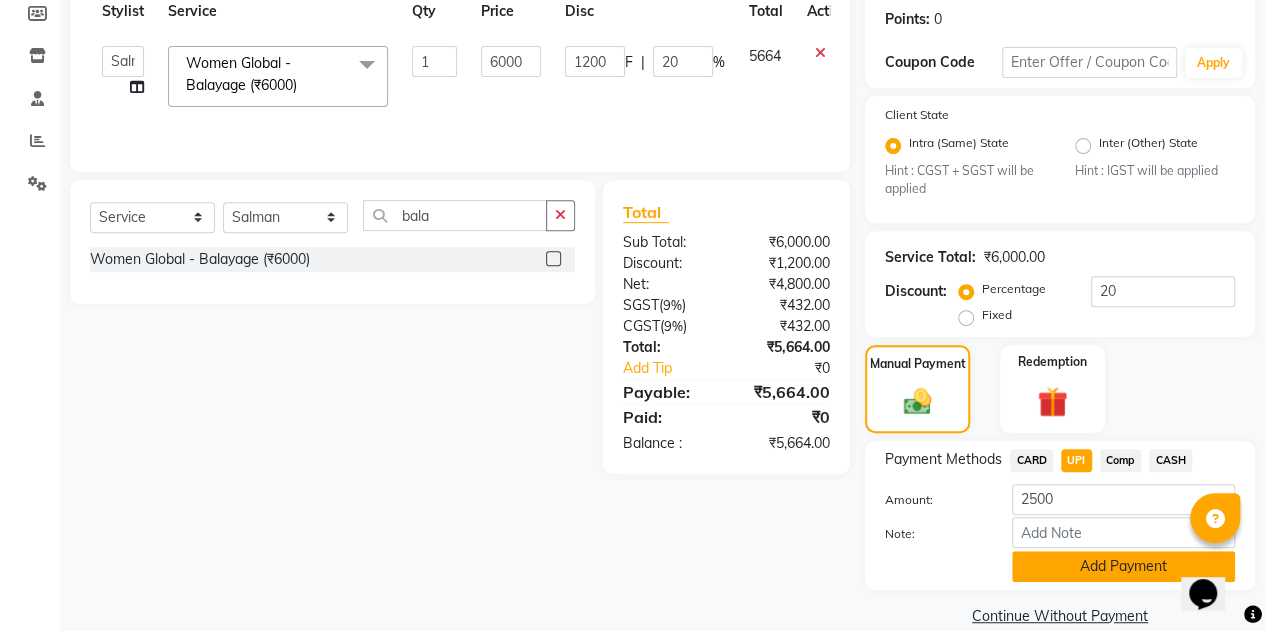 click on "Add Payment" 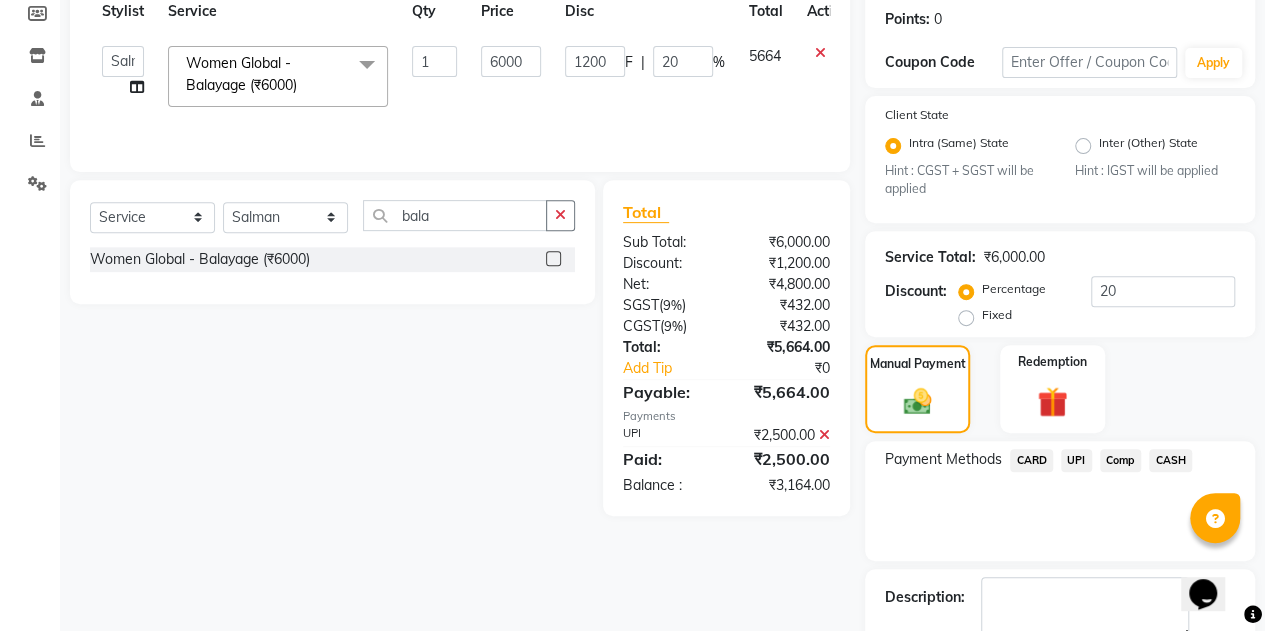 click on "CARD" 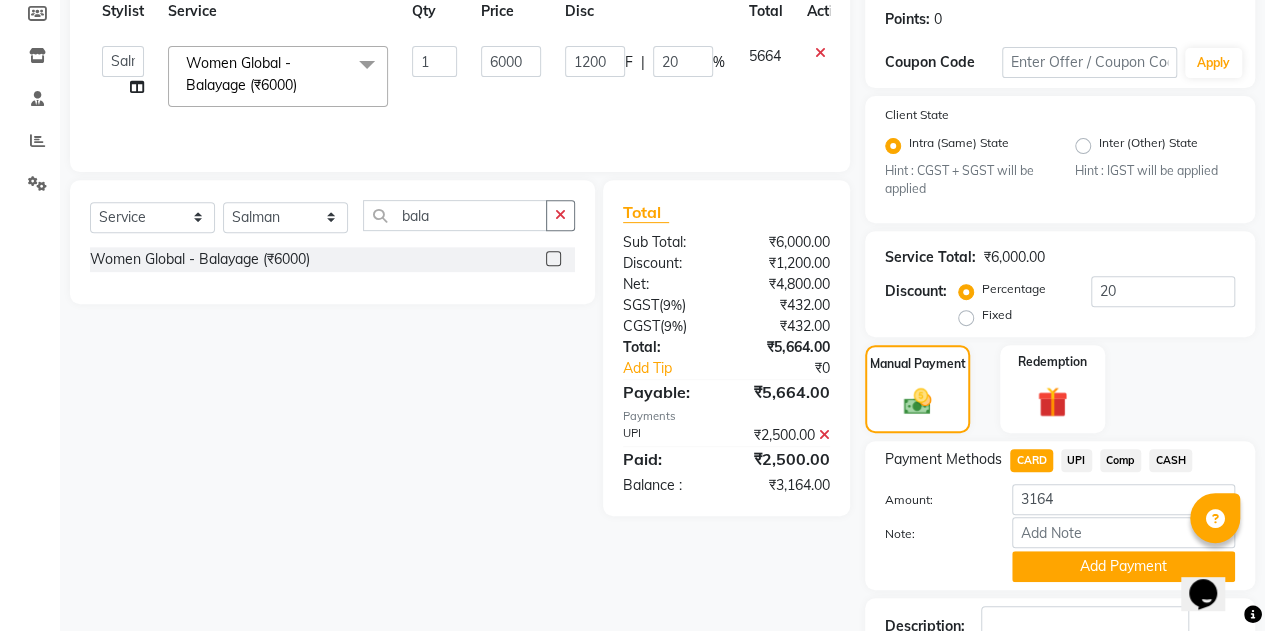 scroll, scrollTop: 442, scrollLeft: 0, axis: vertical 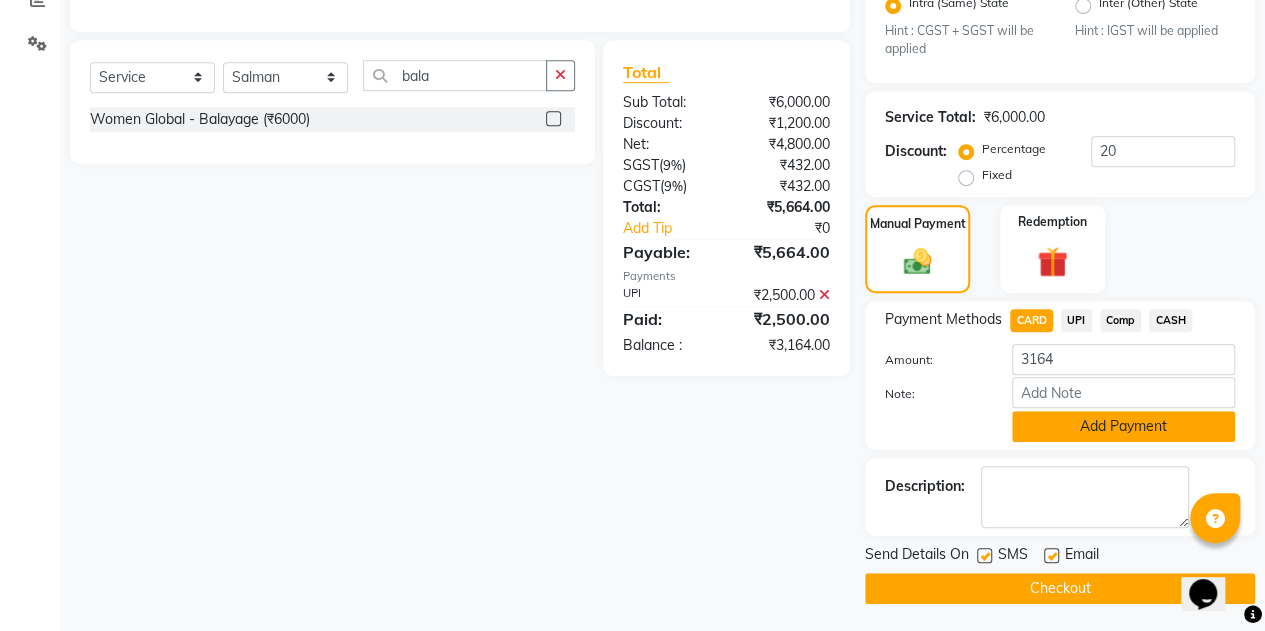 click on "Add Payment" 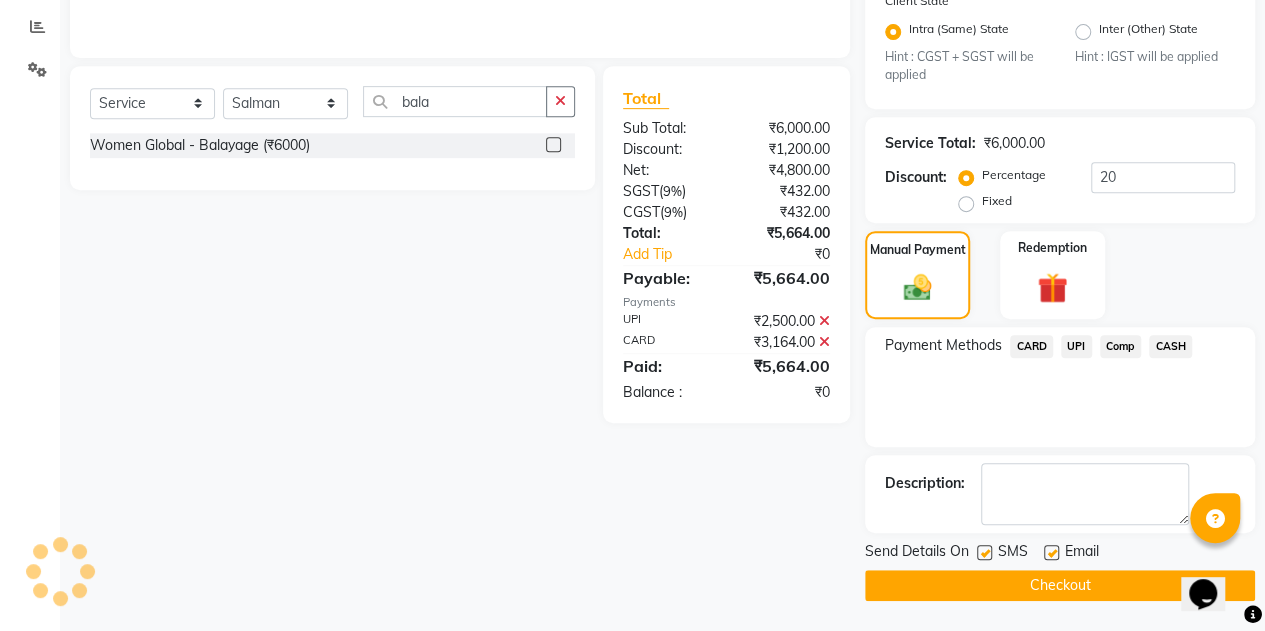 scroll, scrollTop: 413, scrollLeft: 0, axis: vertical 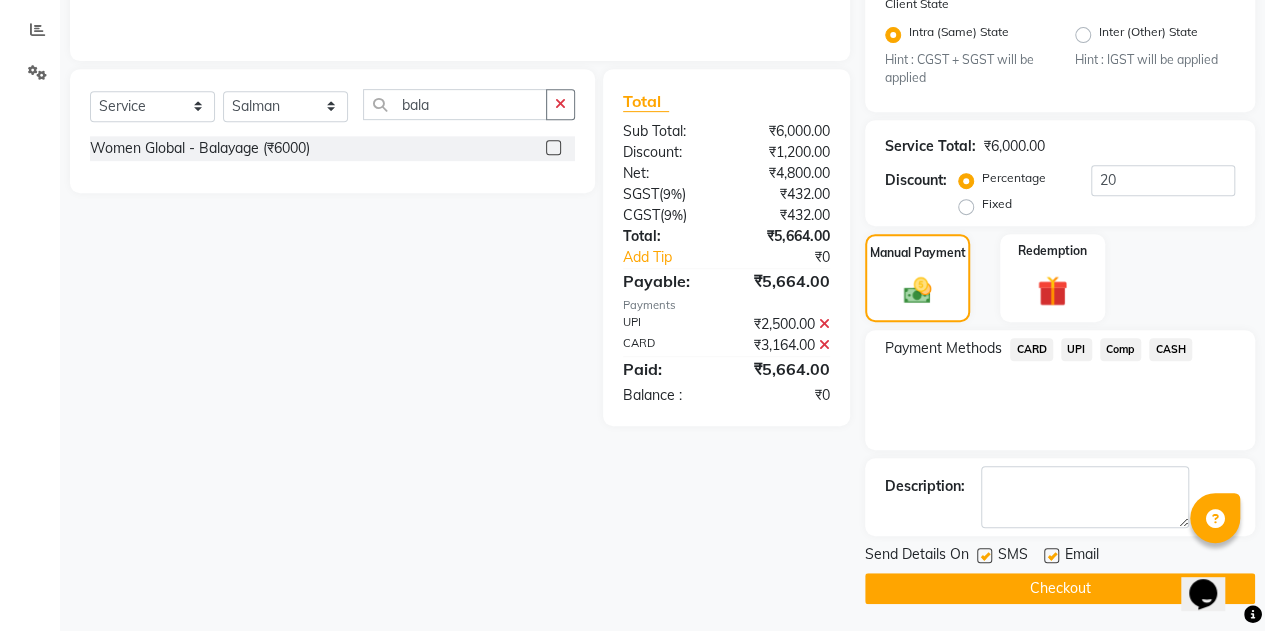 click on "Checkout" 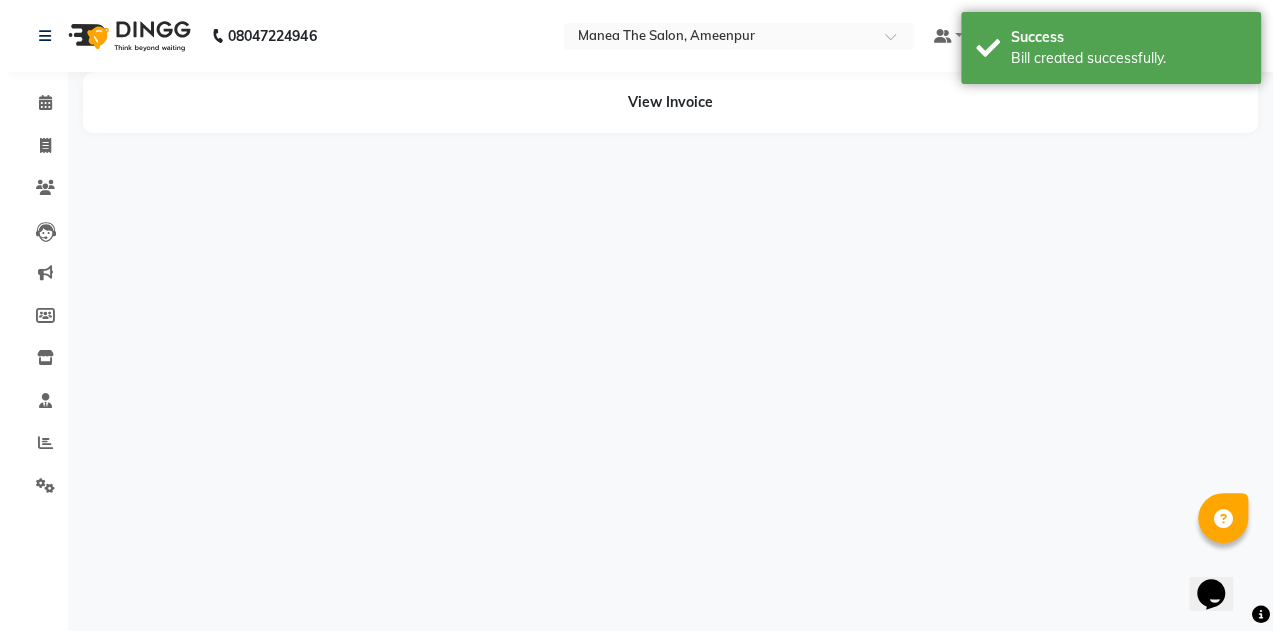 scroll, scrollTop: 0, scrollLeft: 0, axis: both 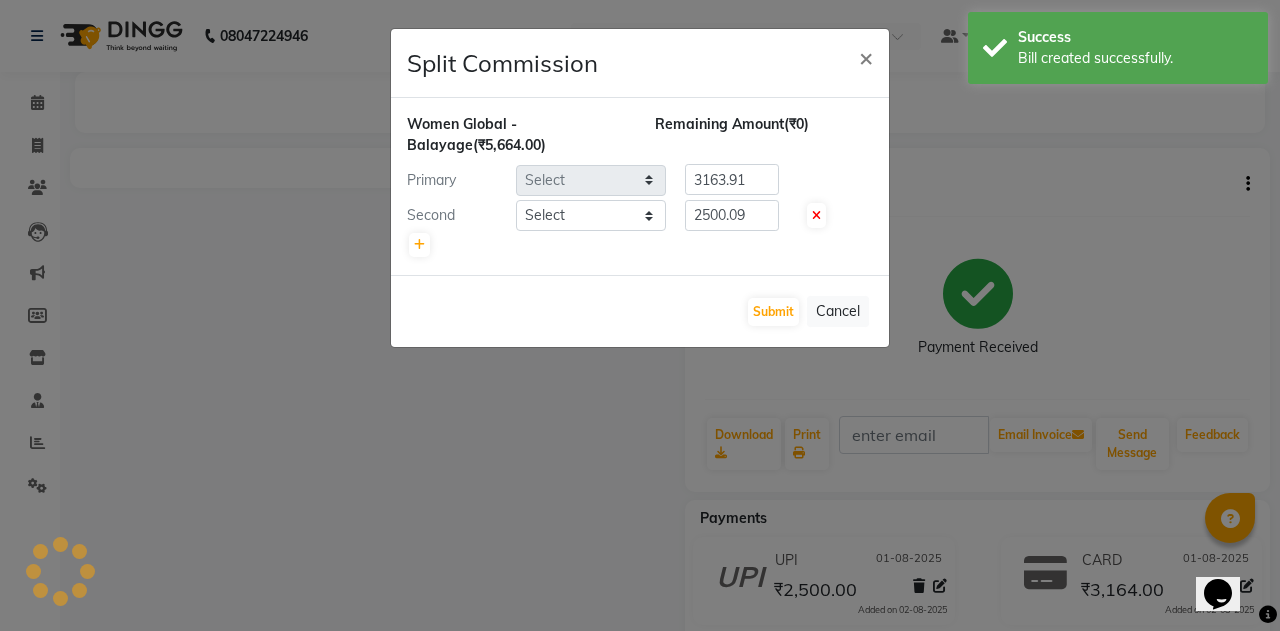 select on "87894" 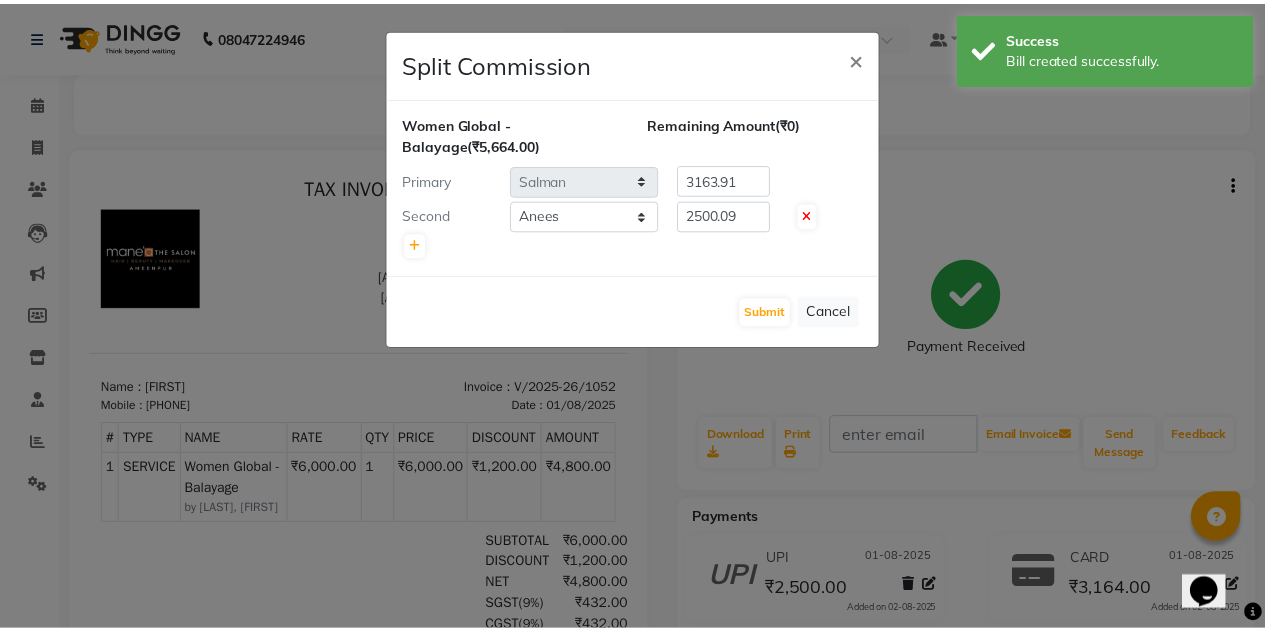 scroll, scrollTop: 0, scrollLeft: 0, axis: both 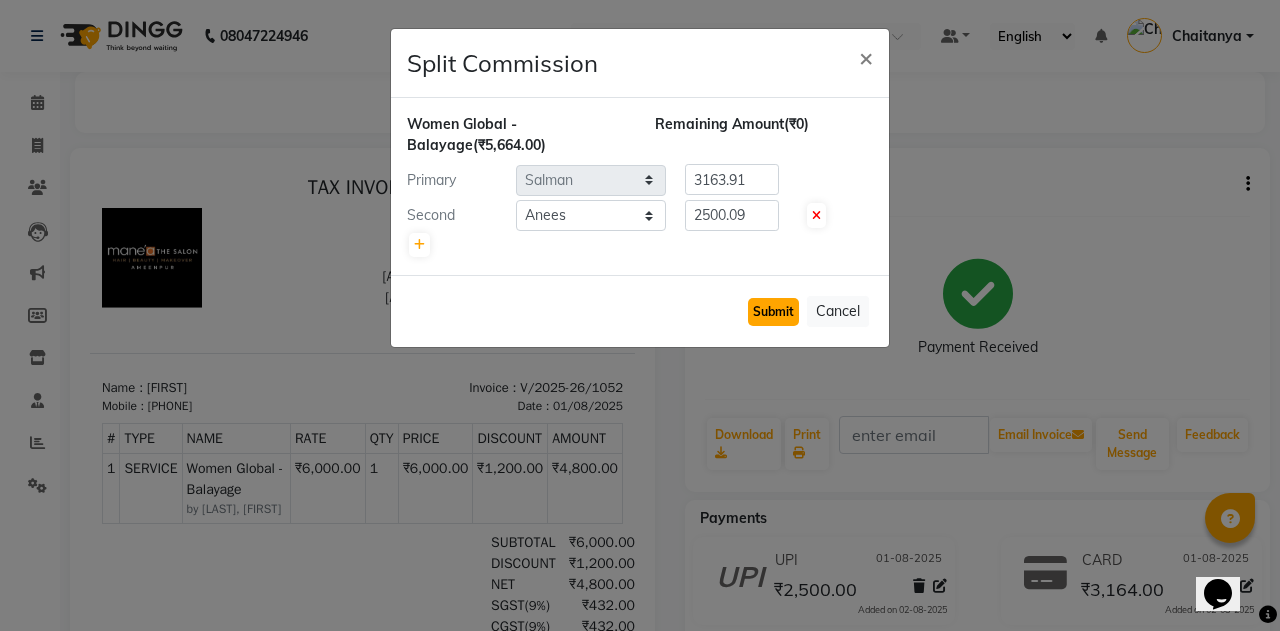 click on "Submit" 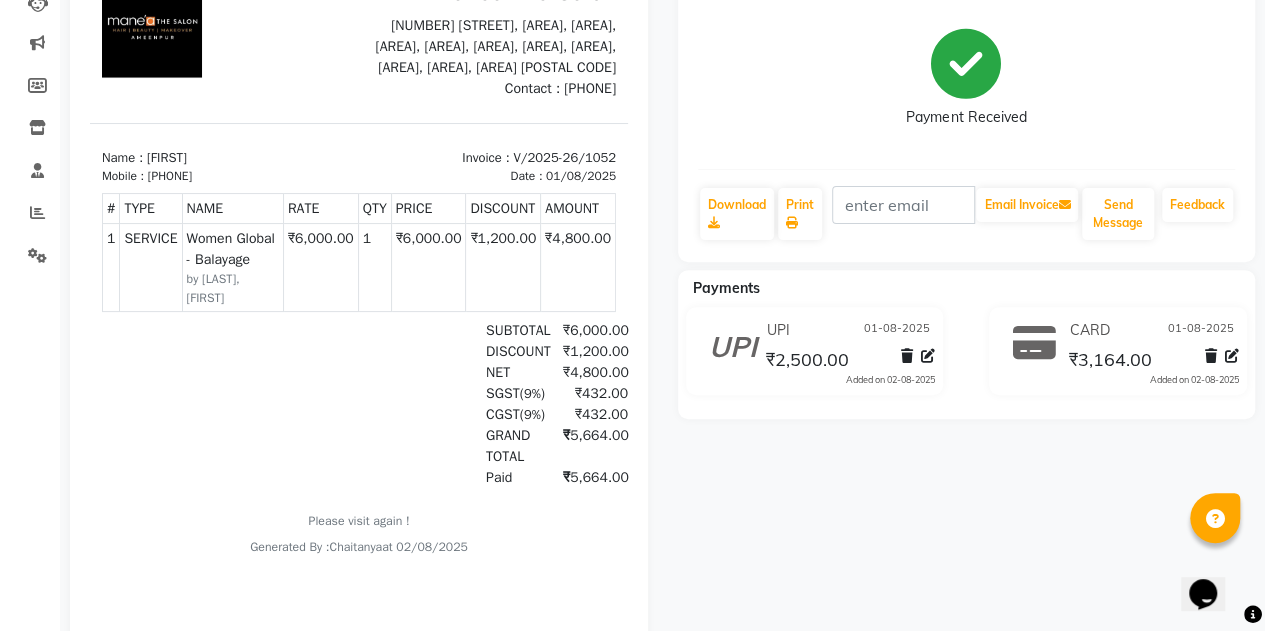 scroll, scrollTop: 0, scrollLeft: 0, axis: both 